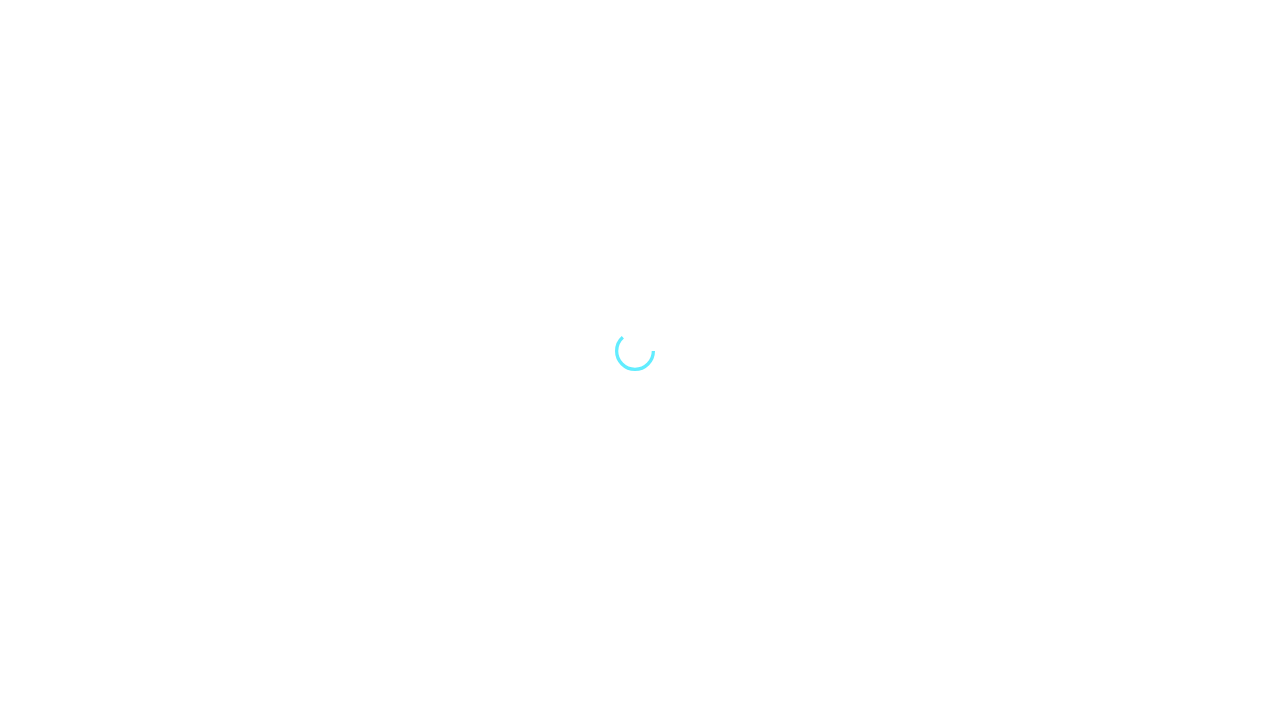 scroll, scrollTop: 0, scrollLeft: 0, axis: both 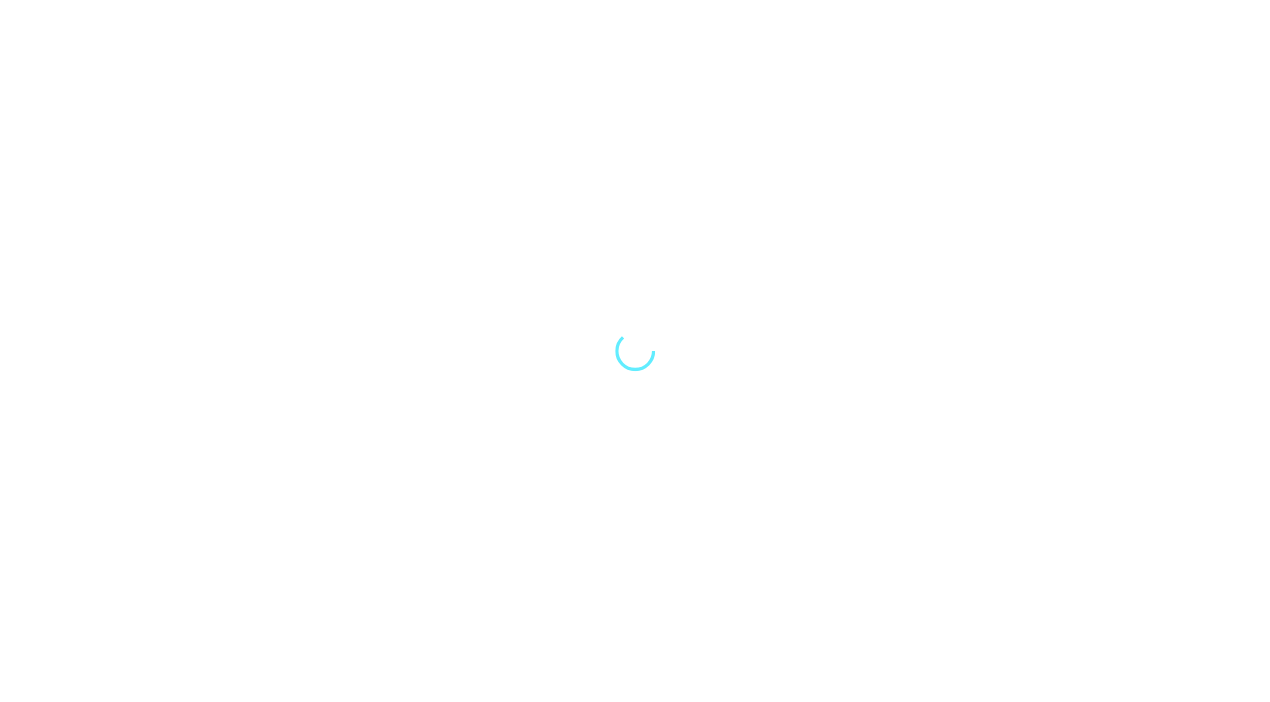 select on "Song" 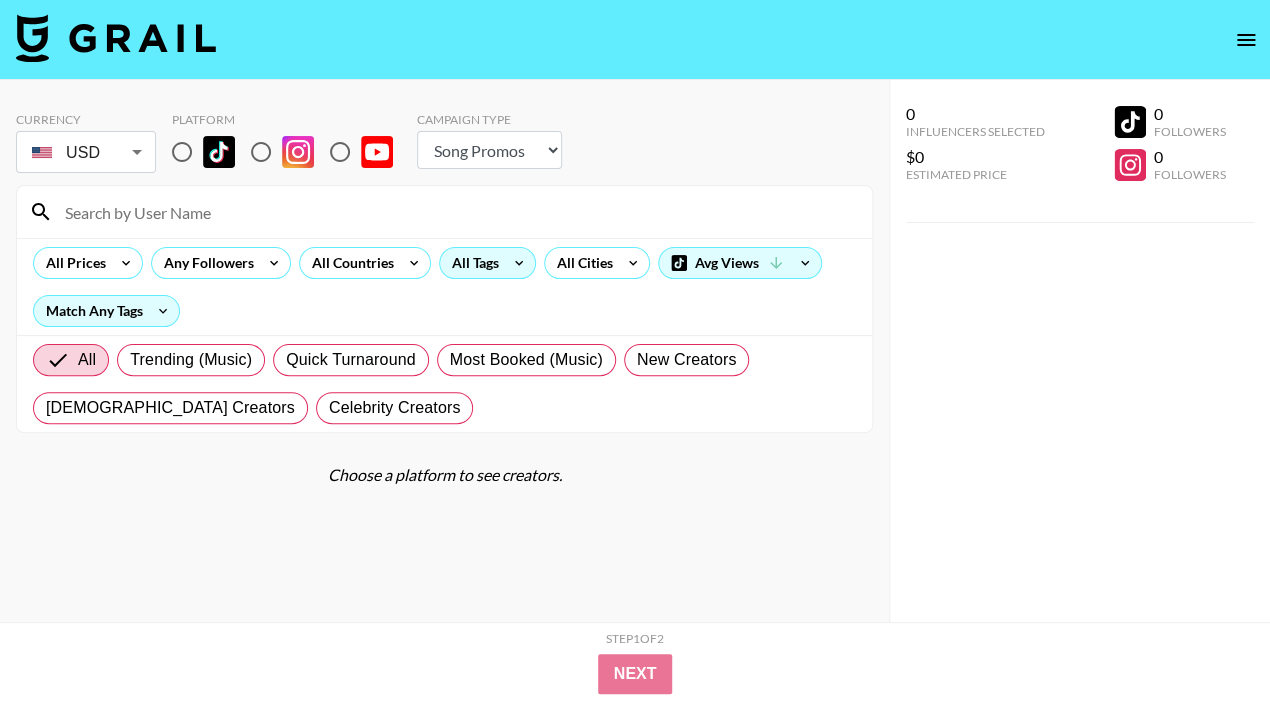 click on "All Tags" at bounding box center (471, 263) 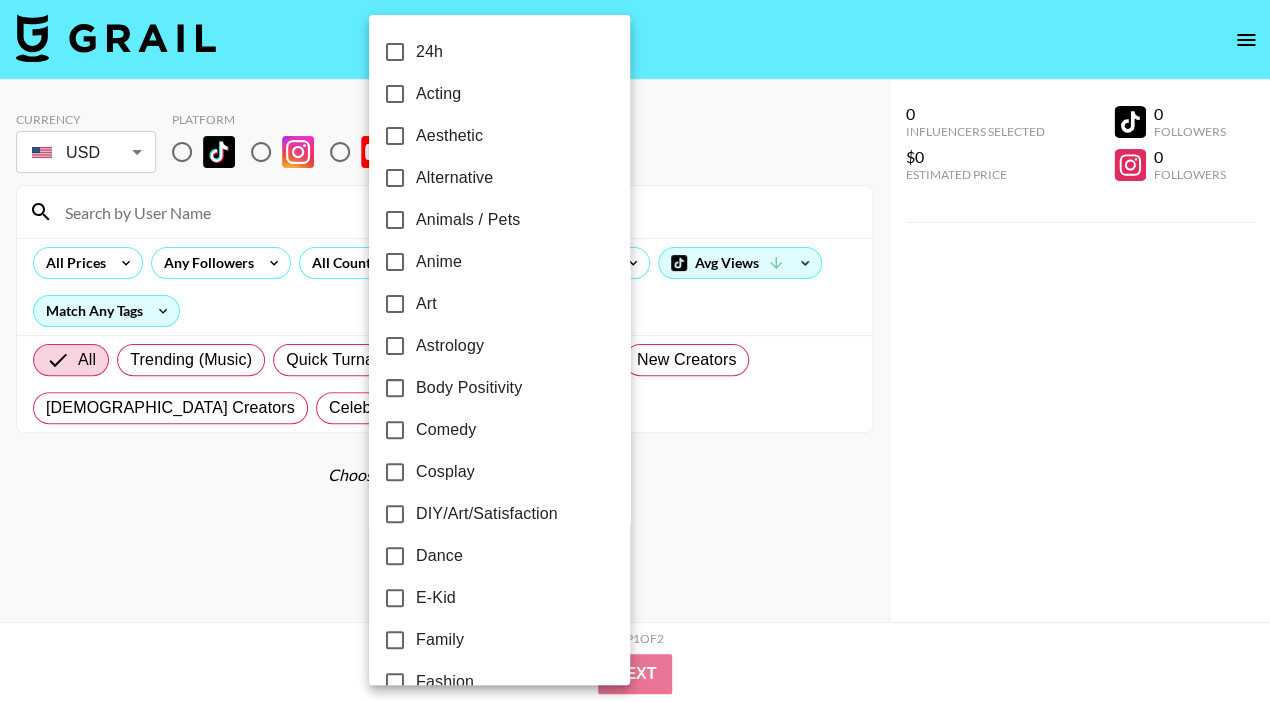 scroll, scrollTop: -1, scrollLeft: 0, axis: vertical 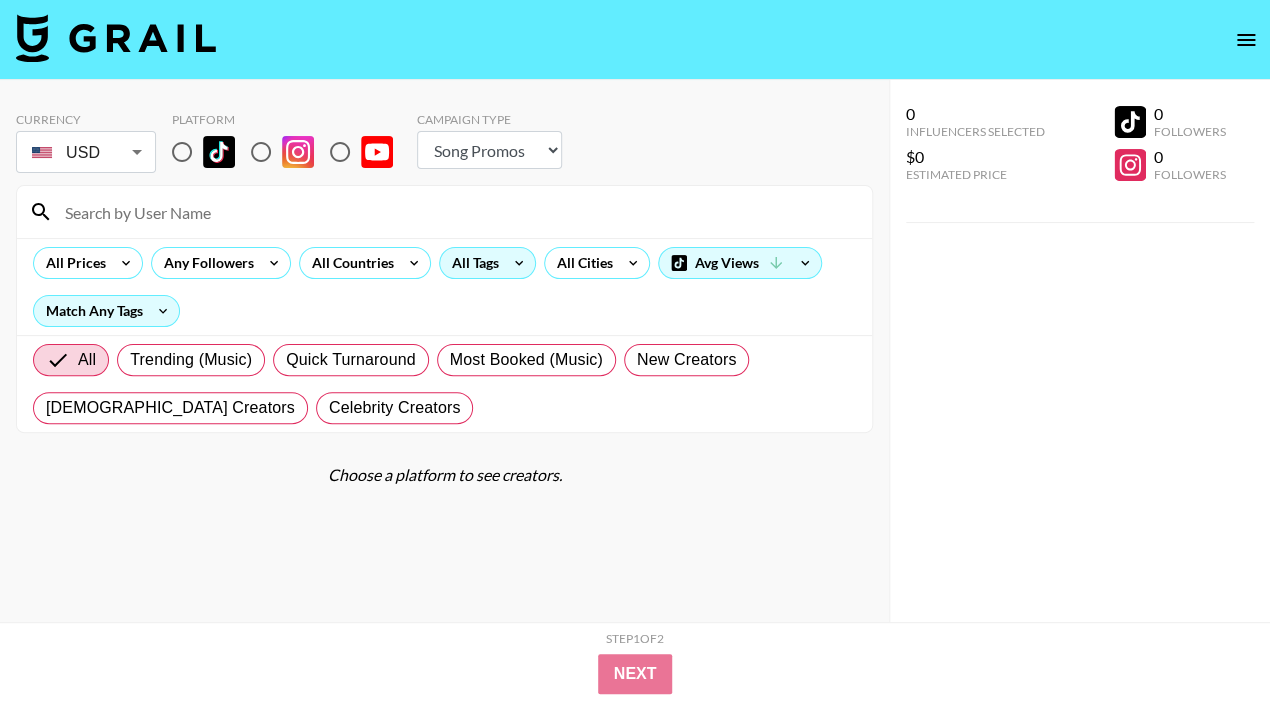 click on "All Tags" at bounding box center [471, 263] 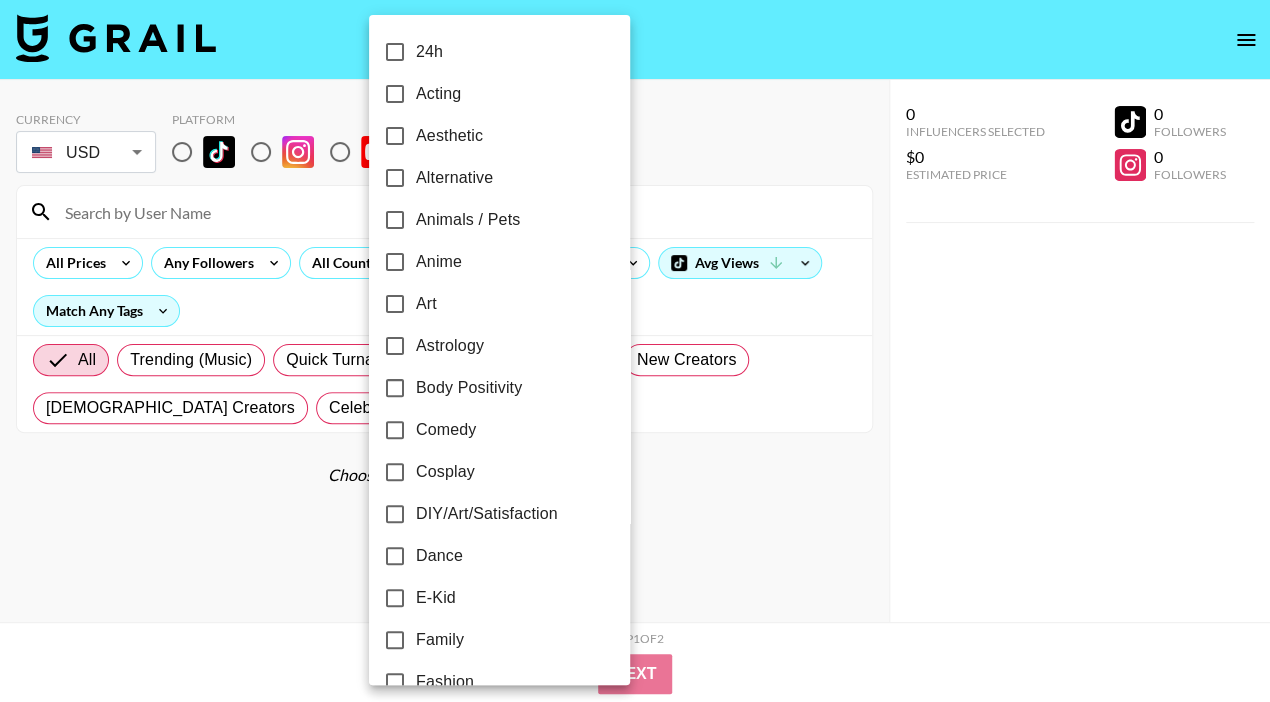 scroll, scrollTop: 0, scrollLeft: 0, axis: both 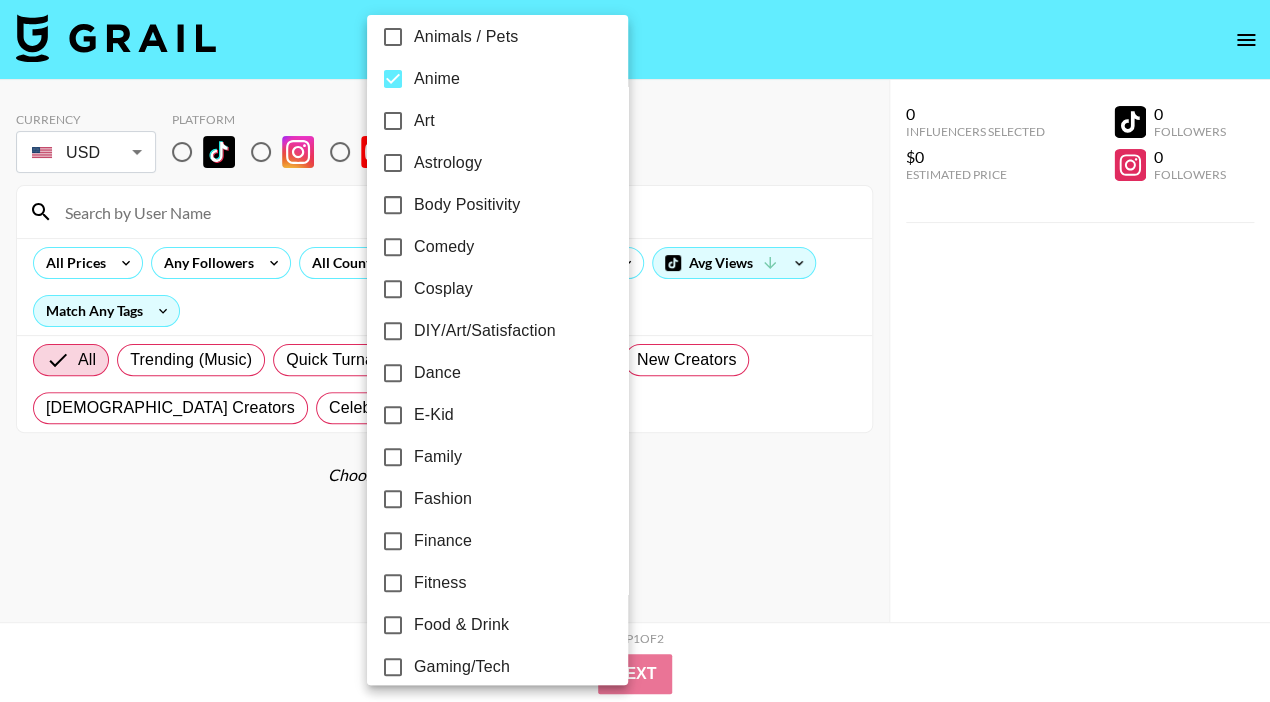 click on "Comedy" at bounding box center (444, 247) 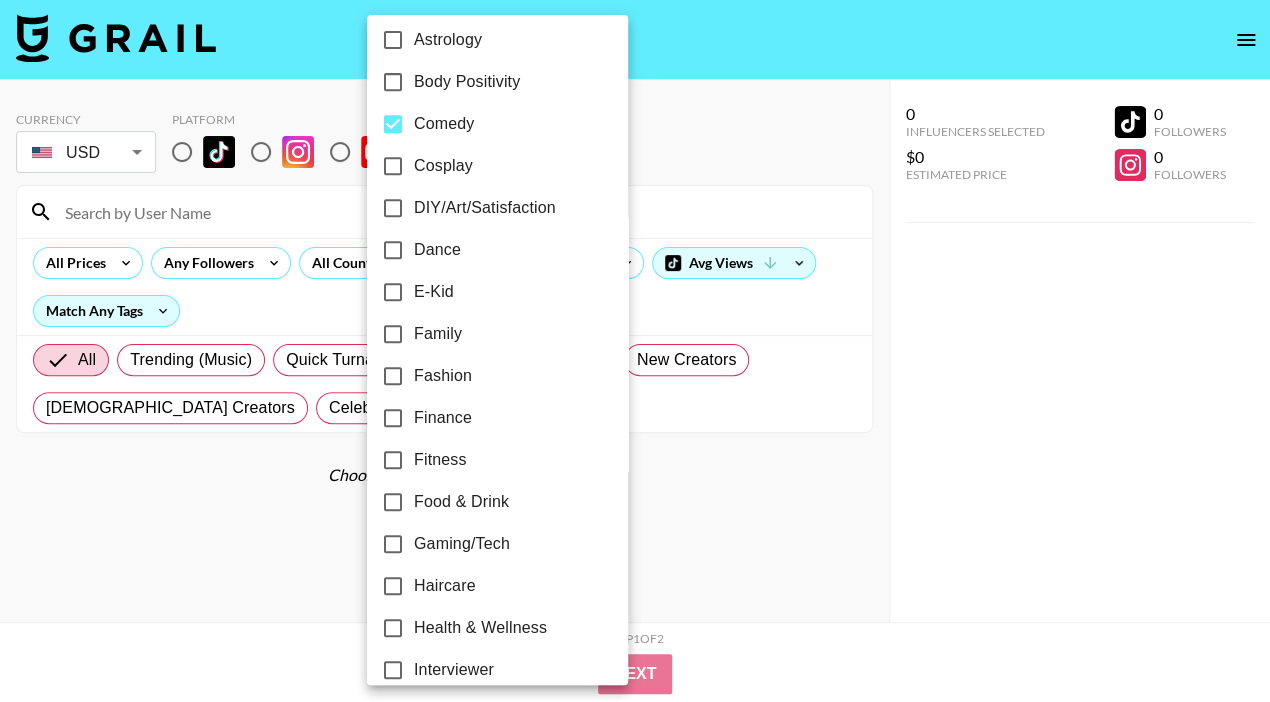 scroll, scrollTop: 307, scrollLeft: 0, axis: vertical 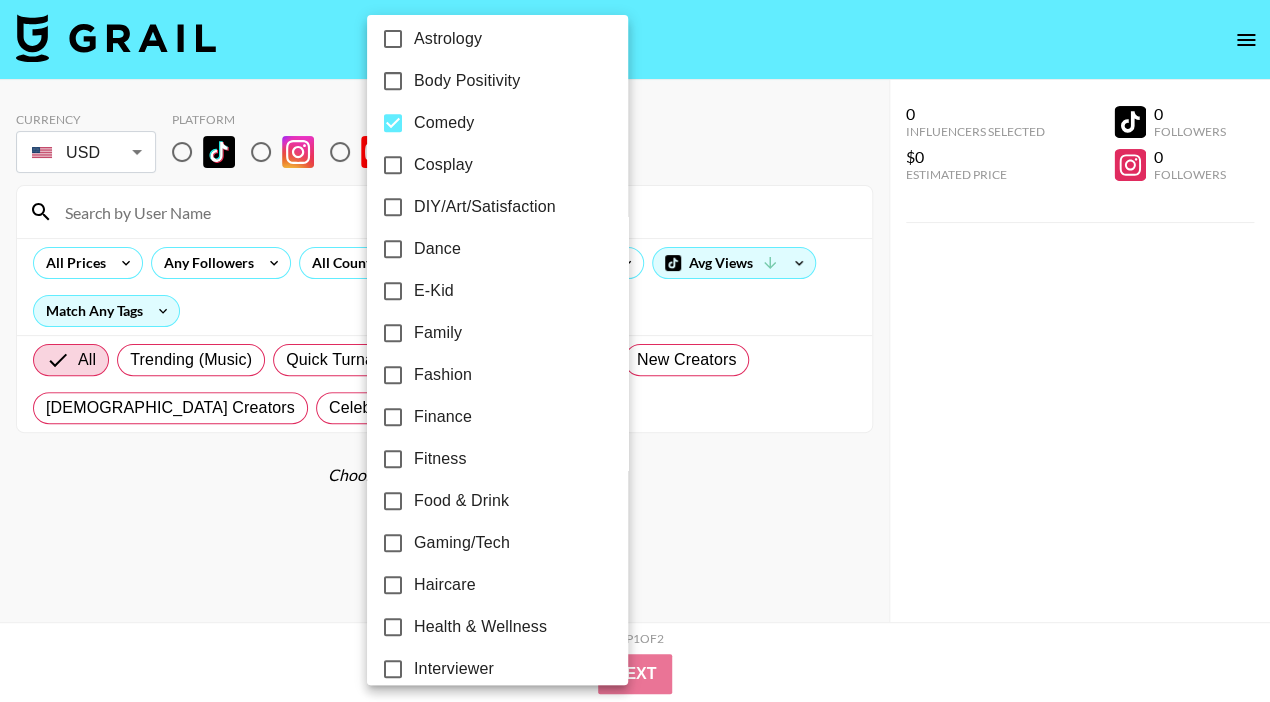 click on "E-Kid" at bounding box center (434, 291) 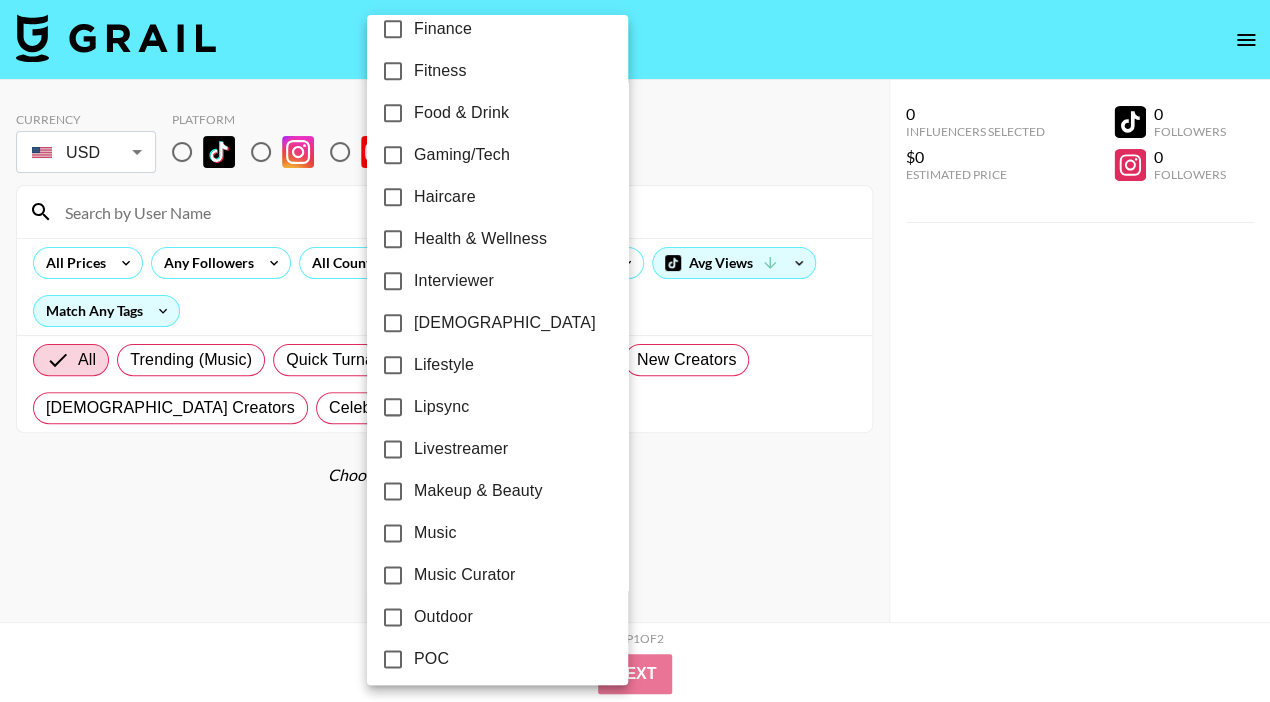 scroll, scrollTop: 703, scrollLeft: 0, axis: vertical 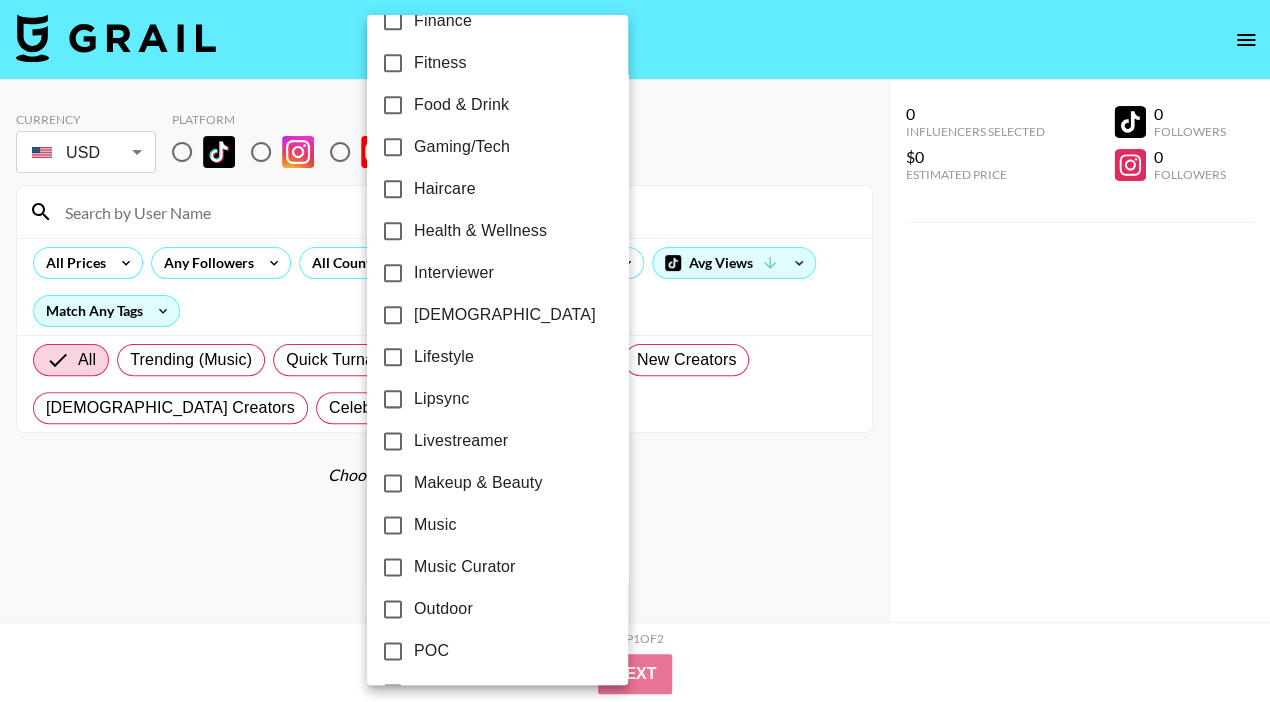 click on "Lifestyle" at bounding box center (444, 357) 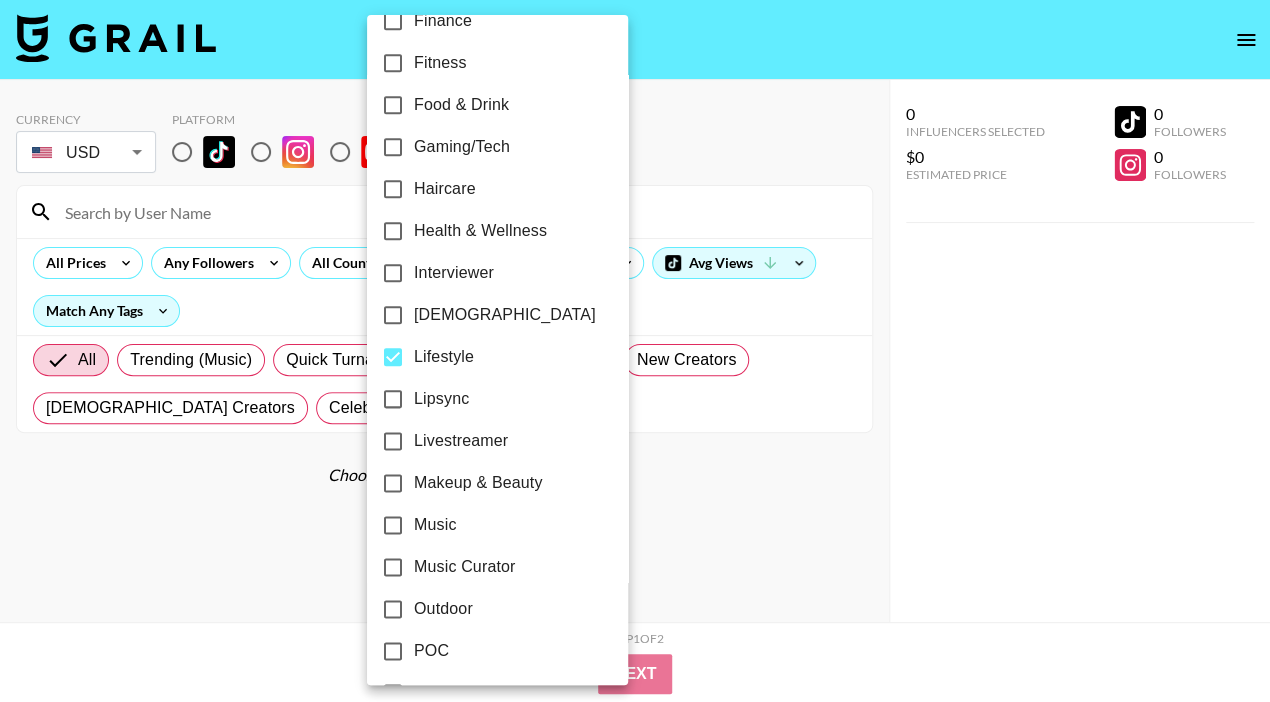 click on "Lipsync" at bounding box center (441, 399) 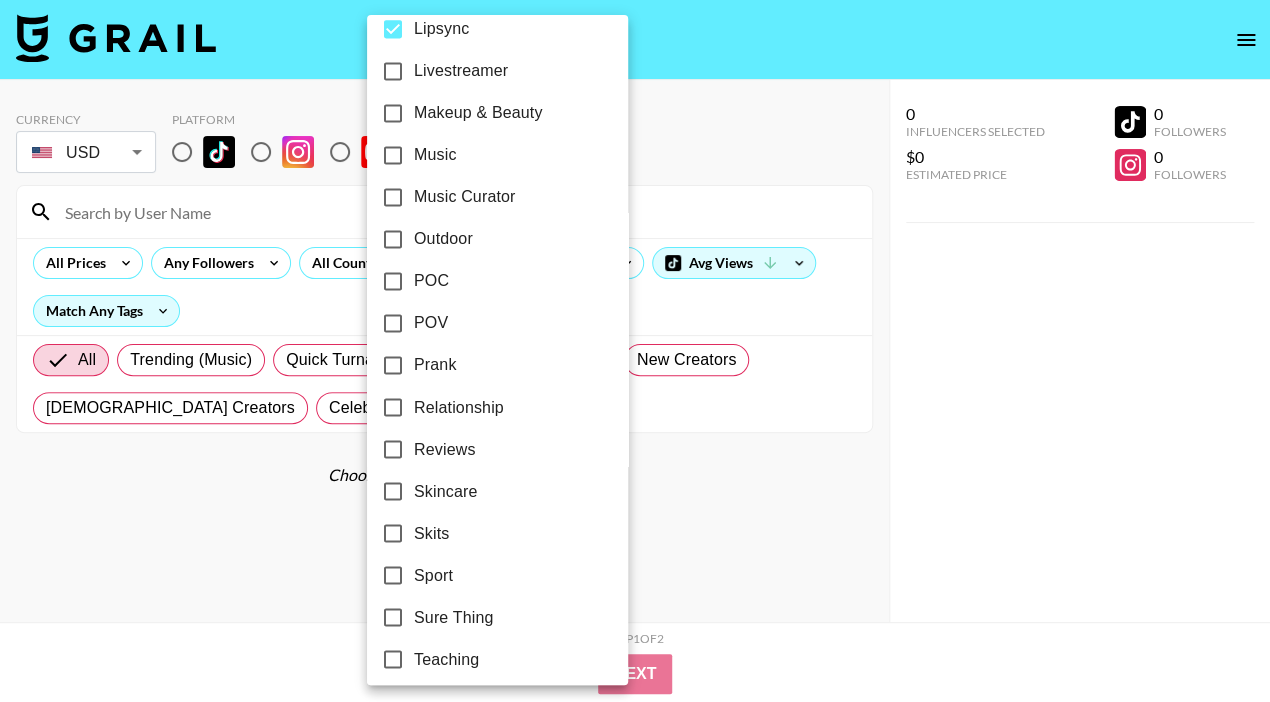 scroll, scrollTop: 1073, scrollLeft: 0, axis: vertical 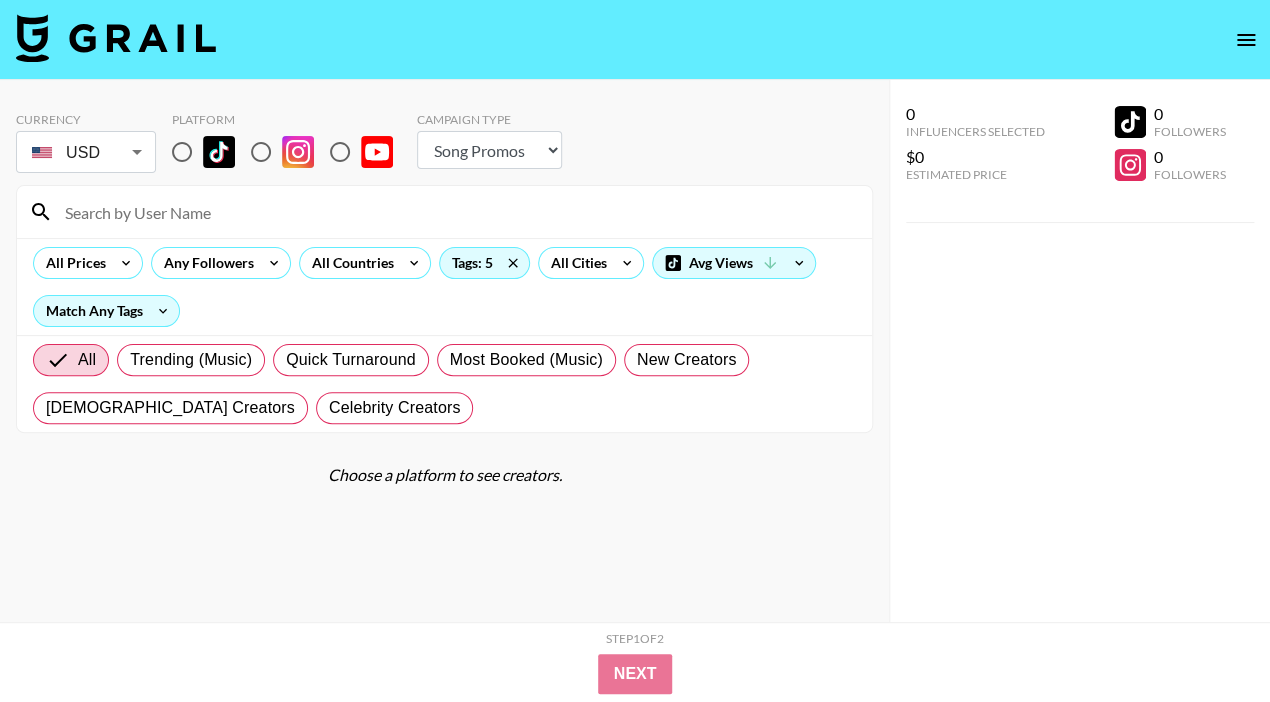 click at bounding box center (182, 152) 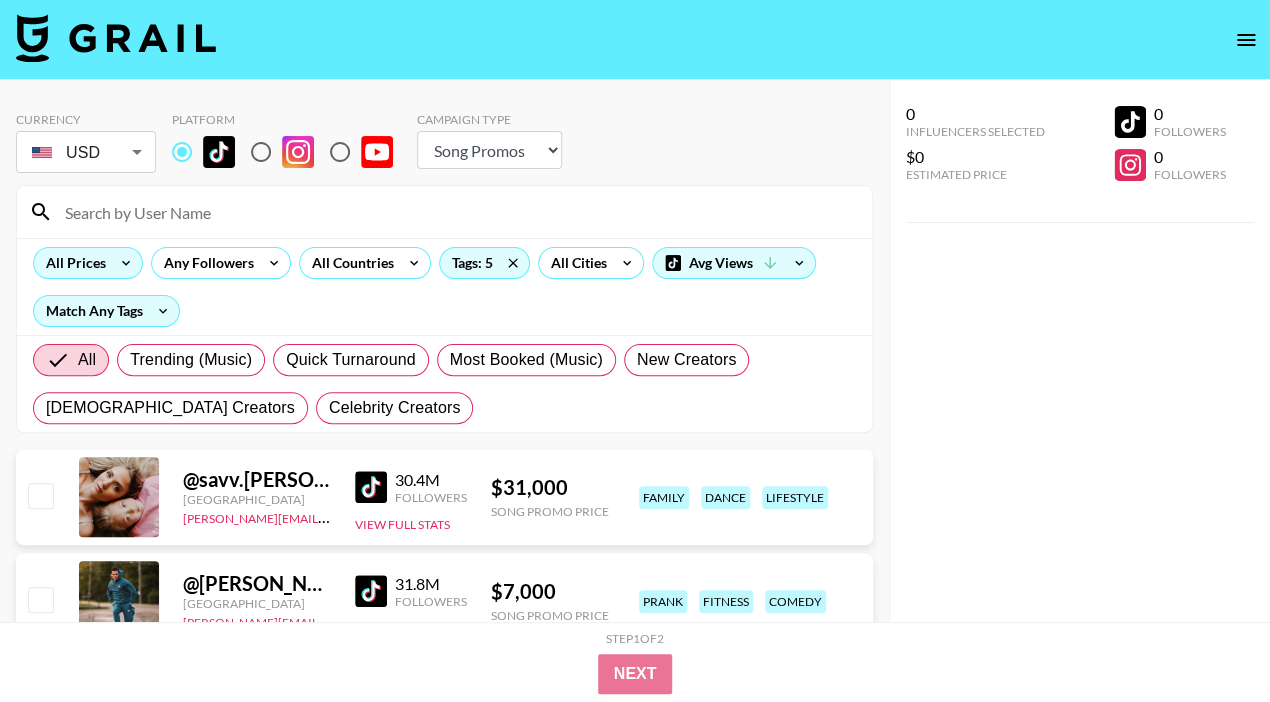 scroll, scrollTop: 0, scrollLeft: 0, axis: both 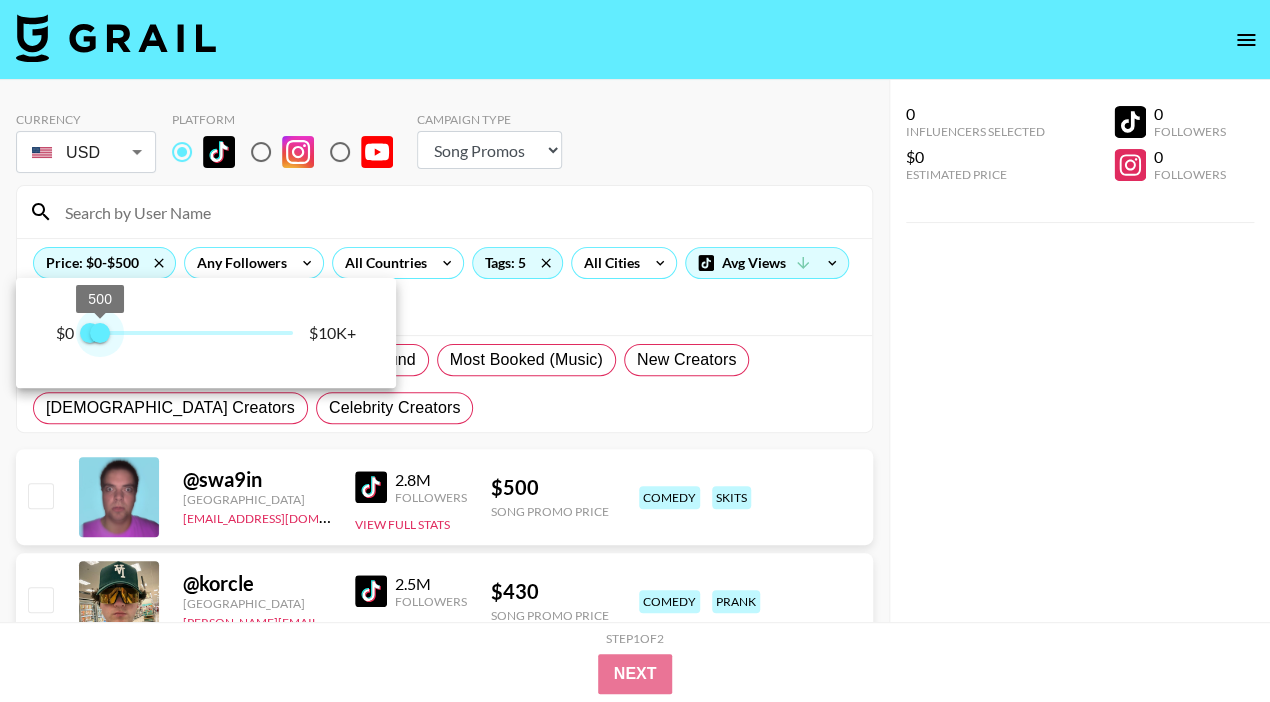 type on "750" 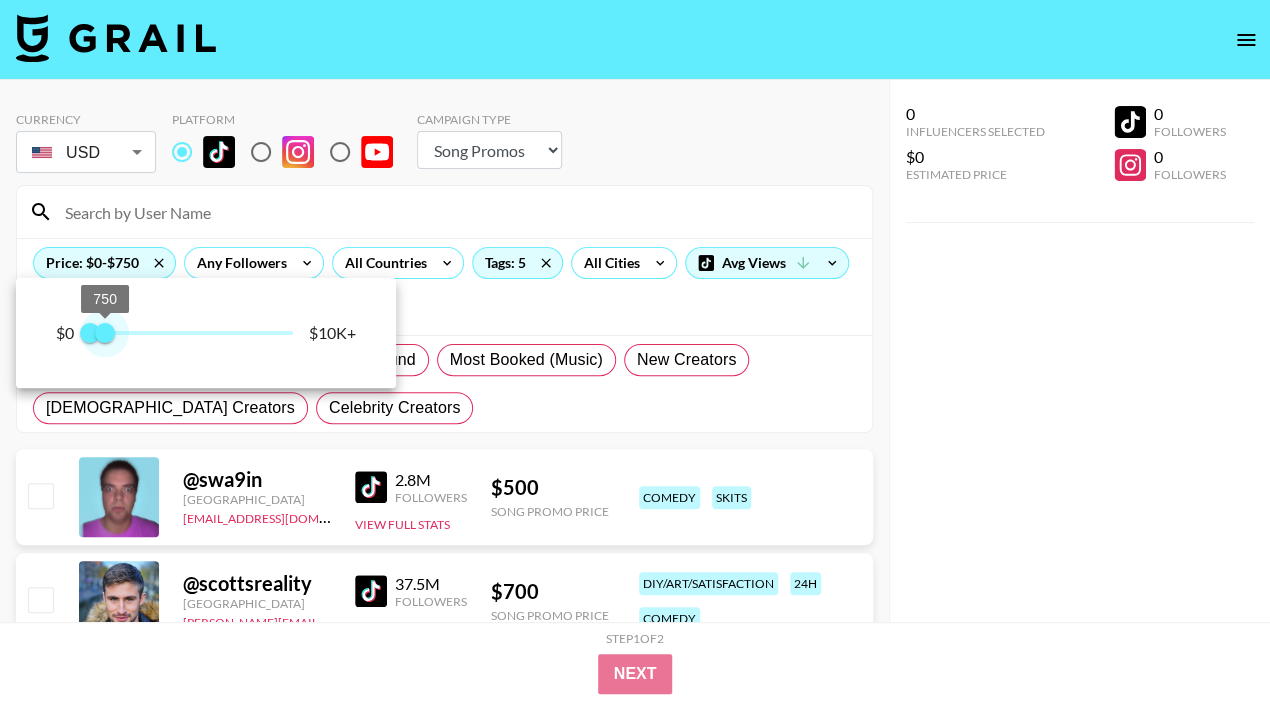 drag, startPoint x: 219, startPoint y: 333, endPoint x: 106, endPoint y: 313, distance: 114.75626 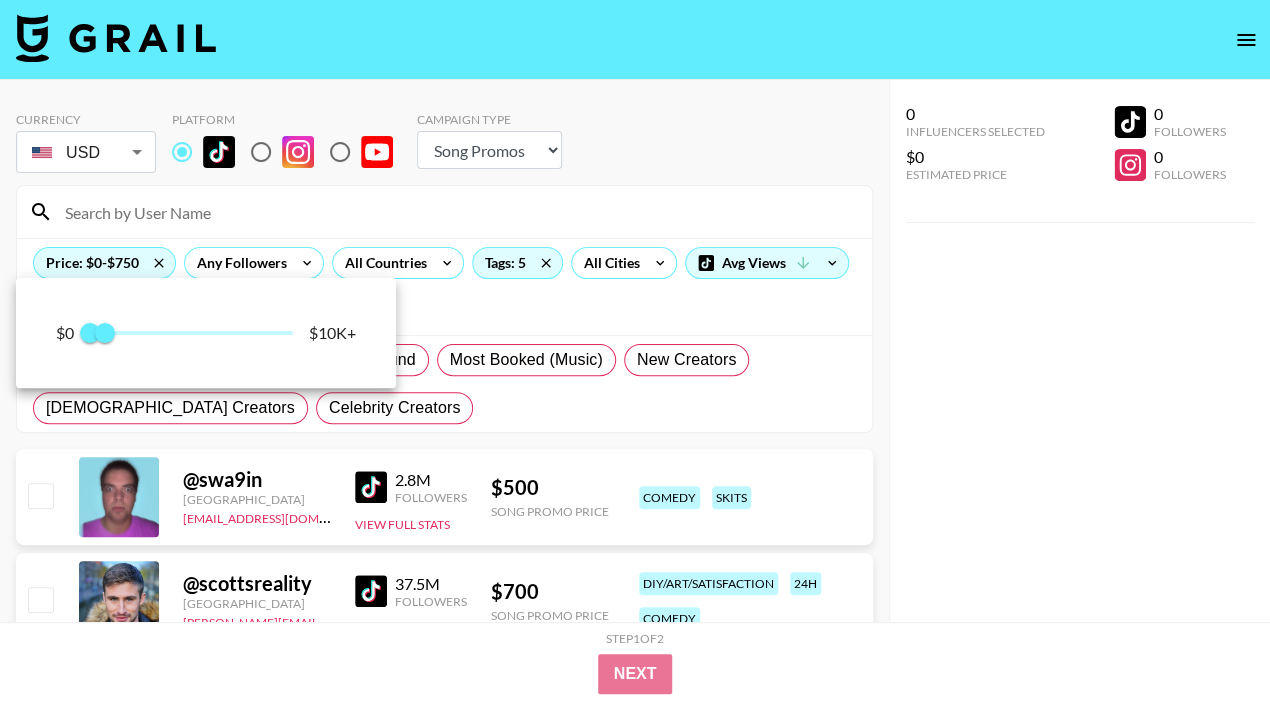 click at bounding box center (635, 351) 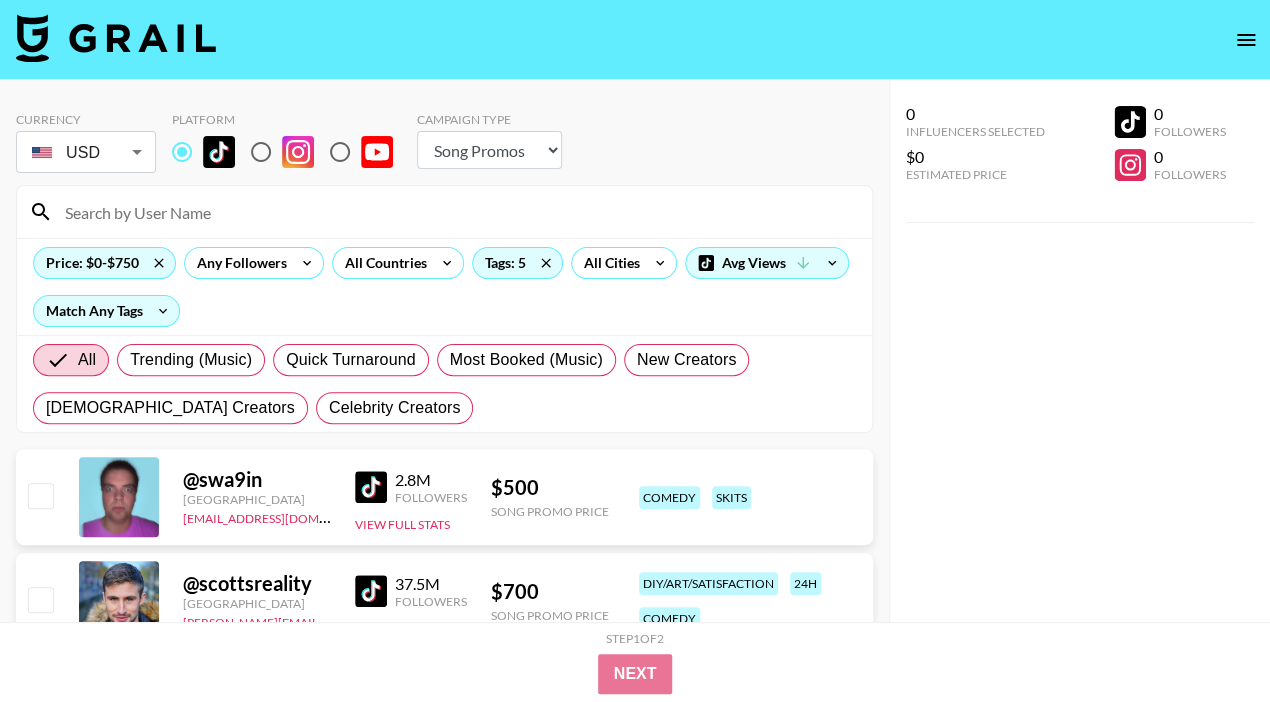 scroll, scrollTop: 0, scrollLeft: 0, axis: both 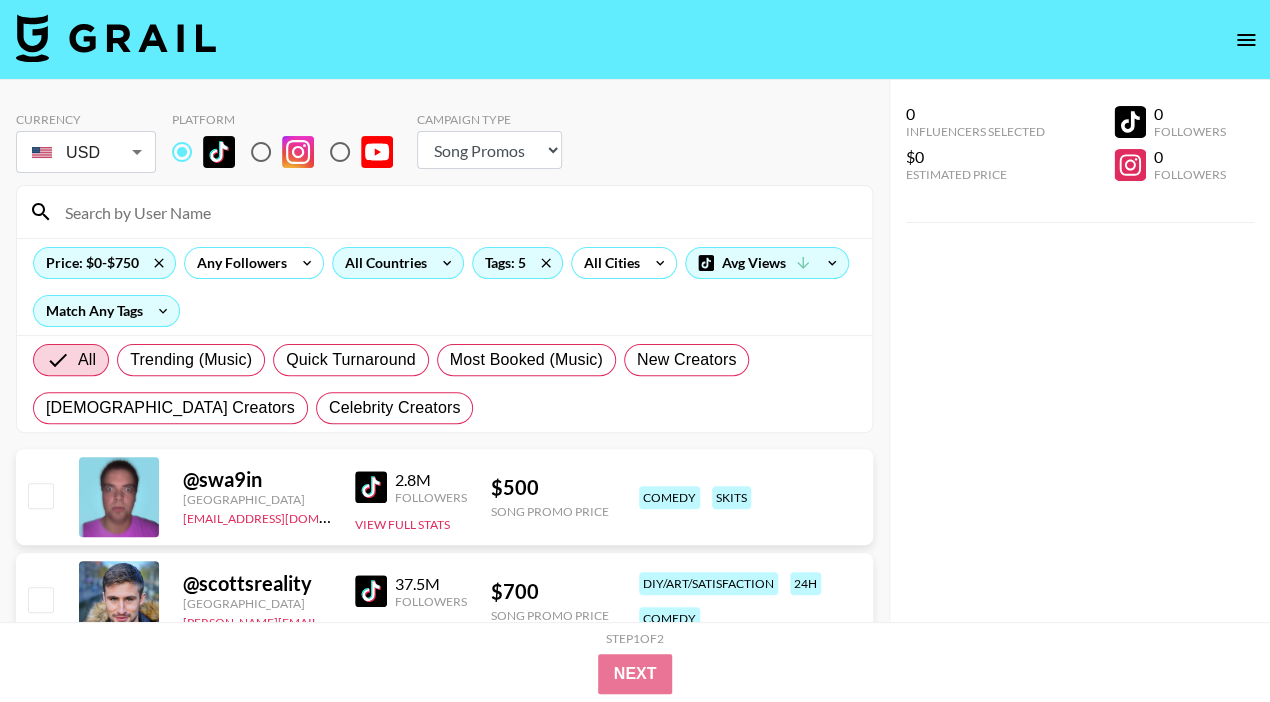 click 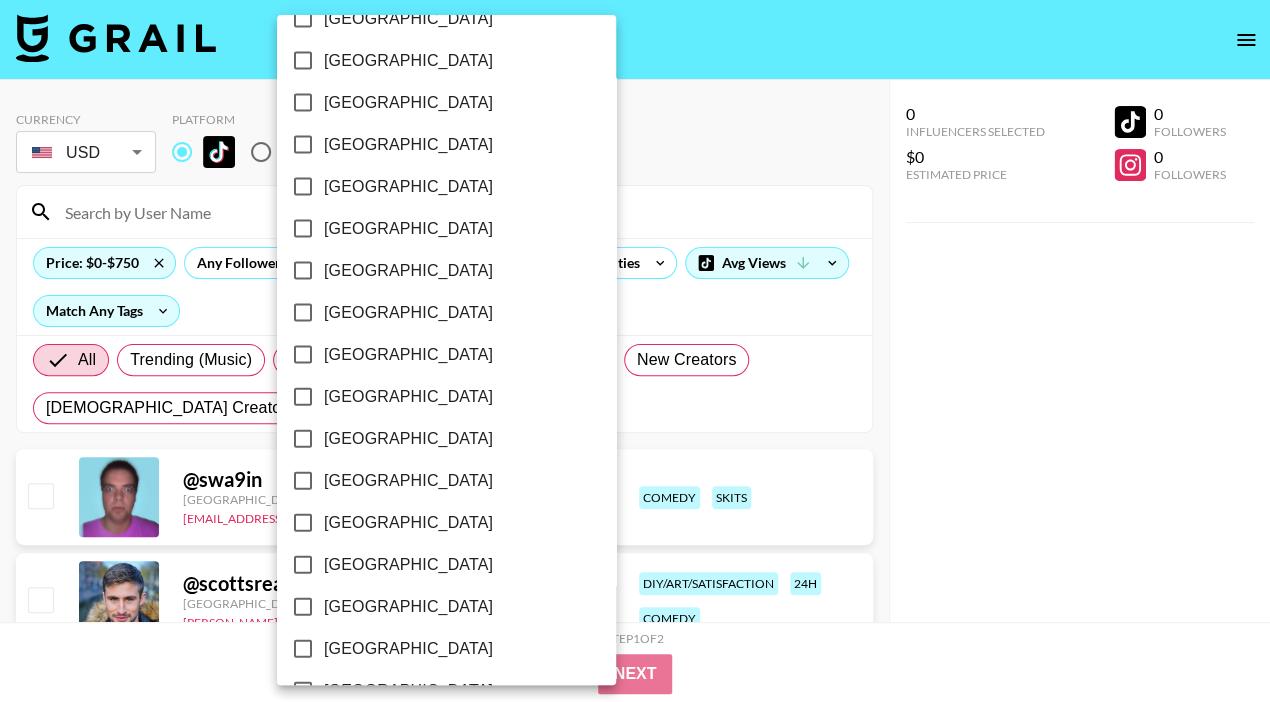 scroll, scrollTop: 1461, scrollLeft: 0, axis: vertical 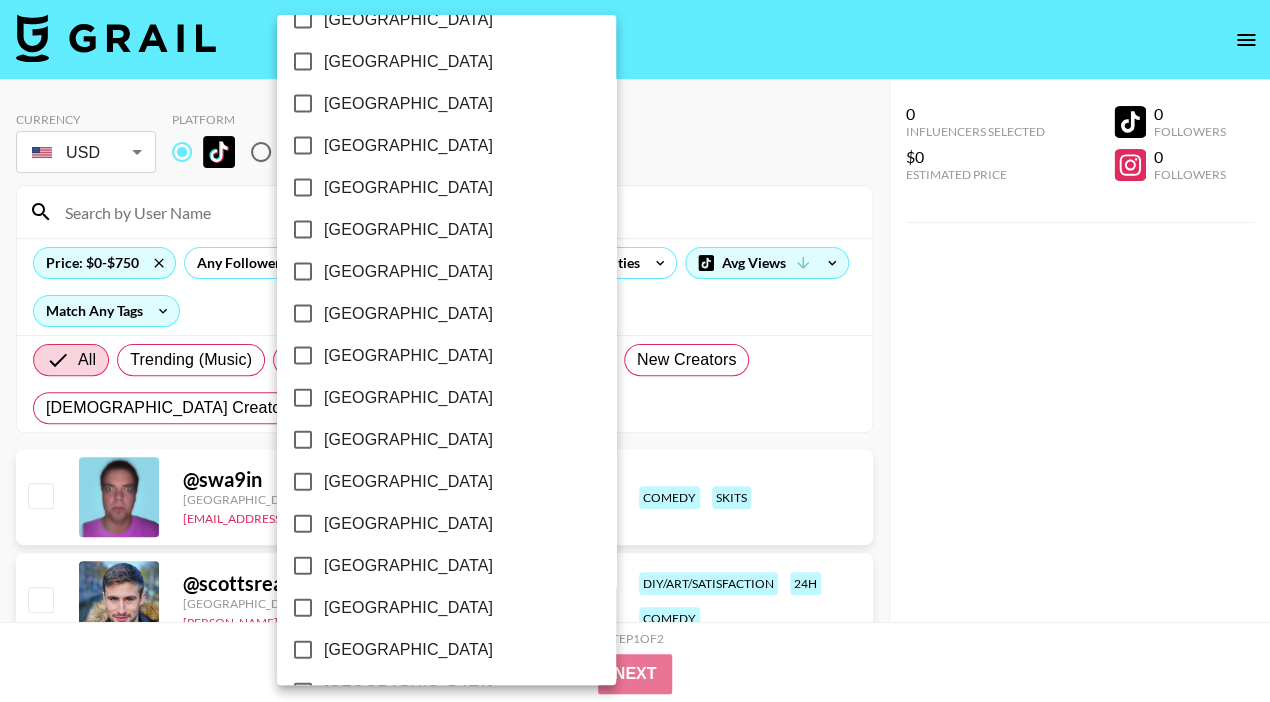 click on "[GEOGRAPHIC_DATA]" at bounding box center [408, 775] 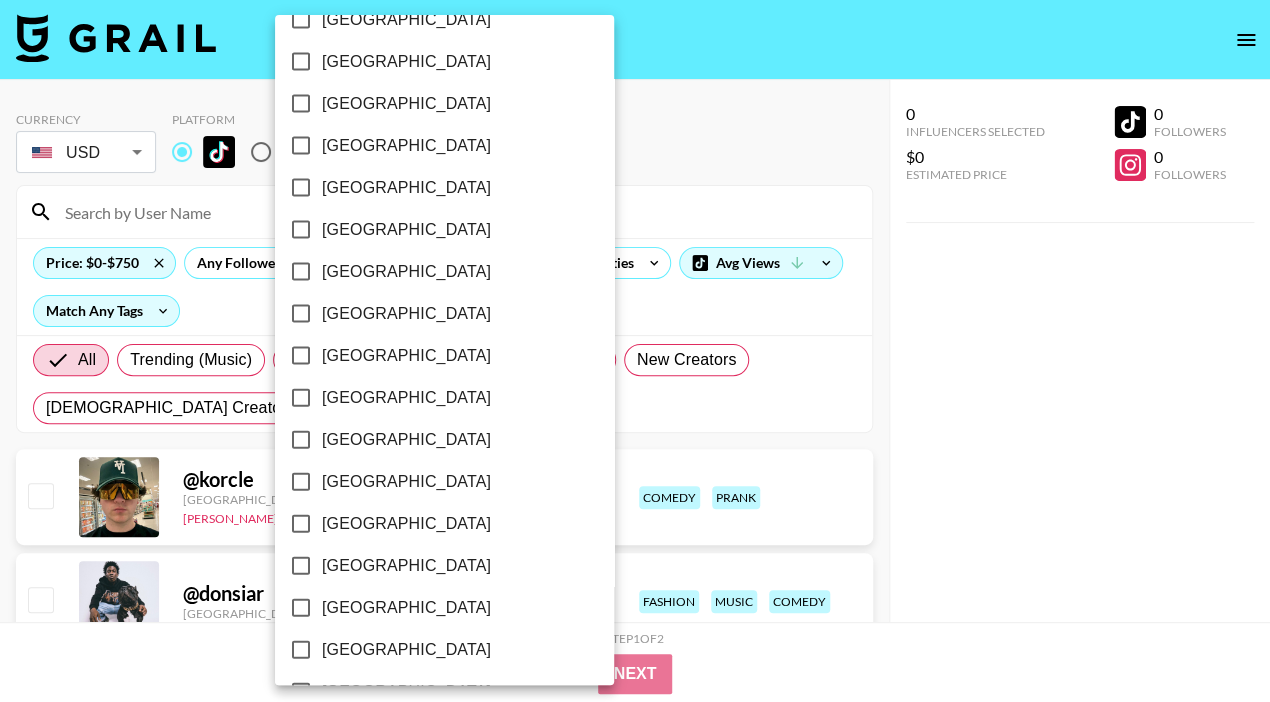 click at bounding box center (635, 351) 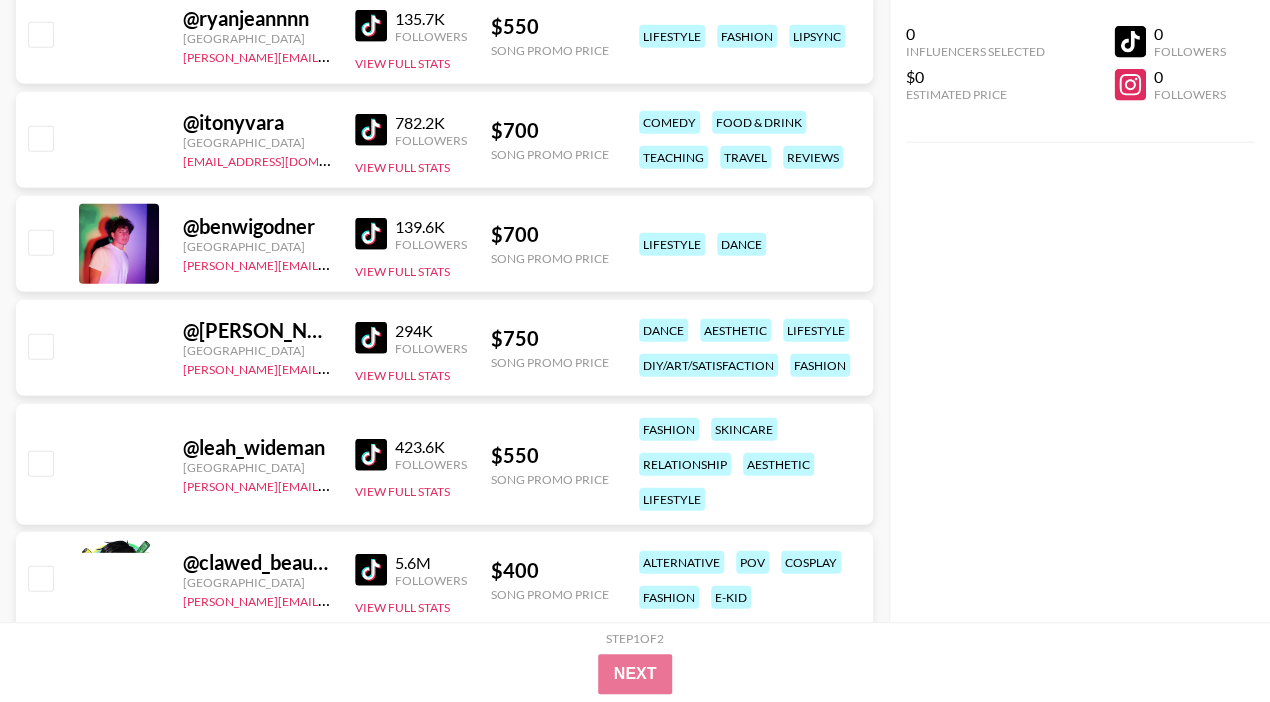 scroll, scrollTop: 7773, scrollLeft: 0, axis: vertical 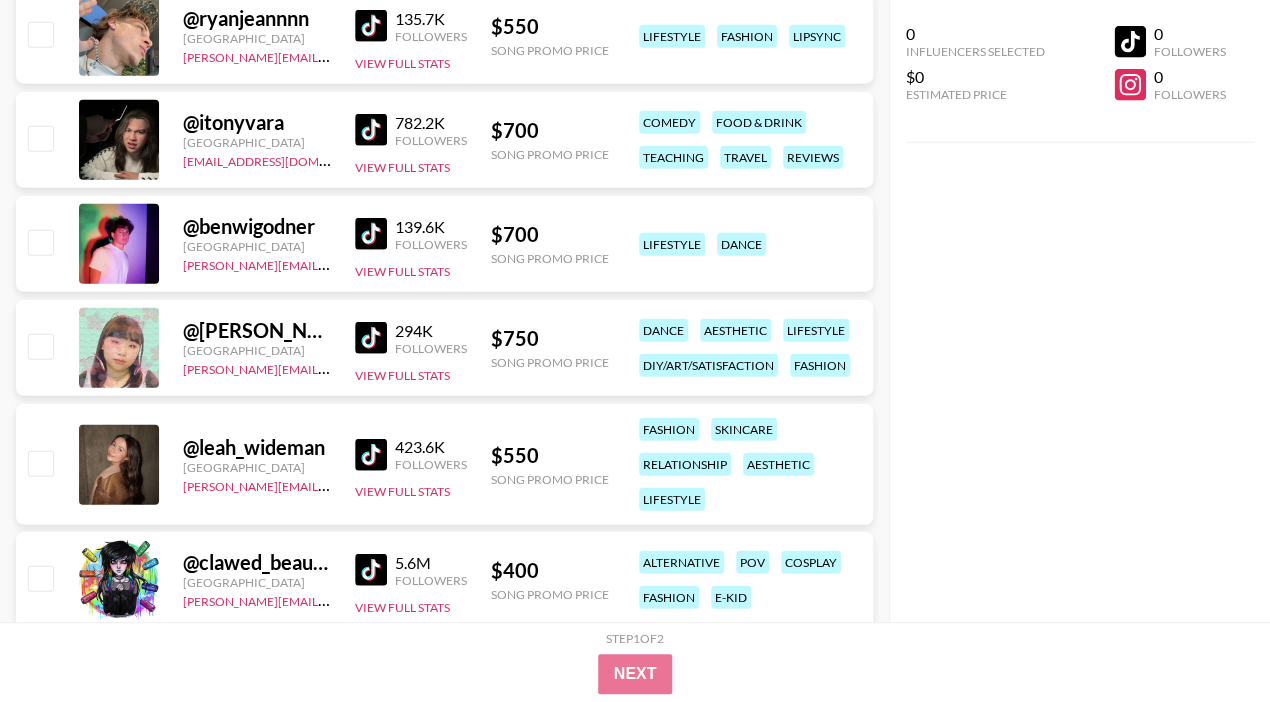 click at bounding box center [371, 338] 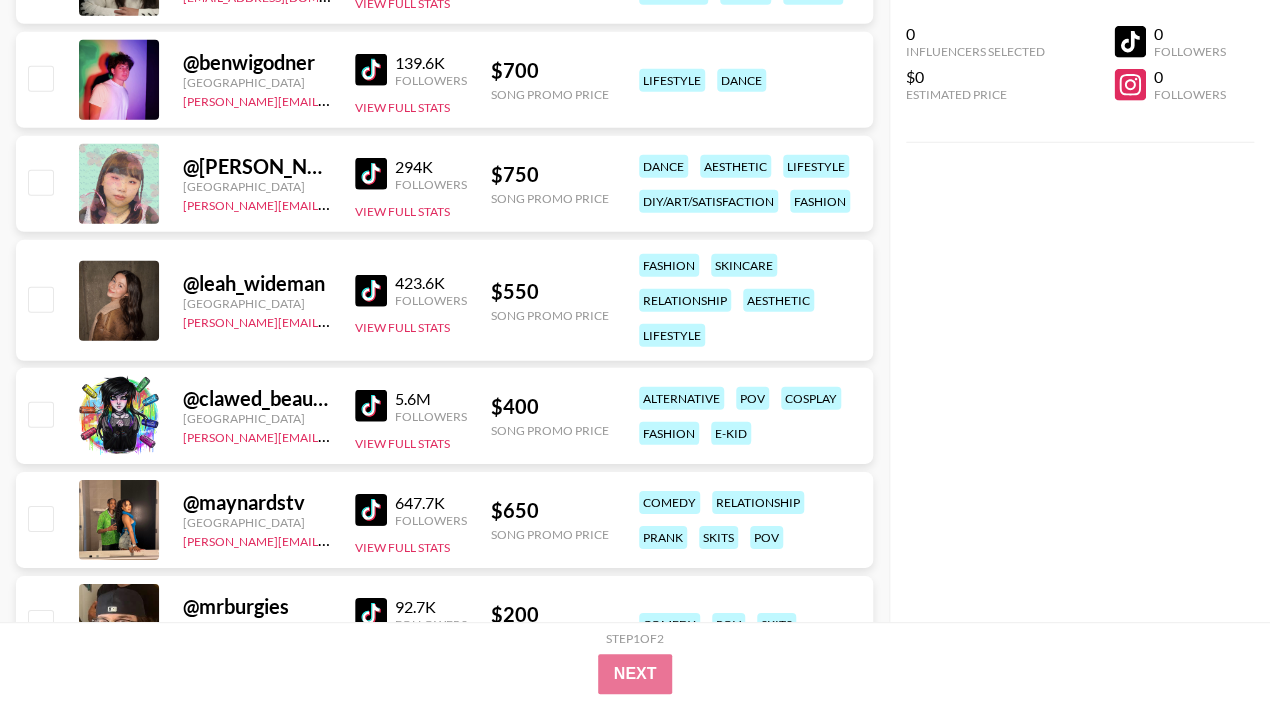 scroll, scrollTop: 7975, scrollLeft: 0, axis: vertical 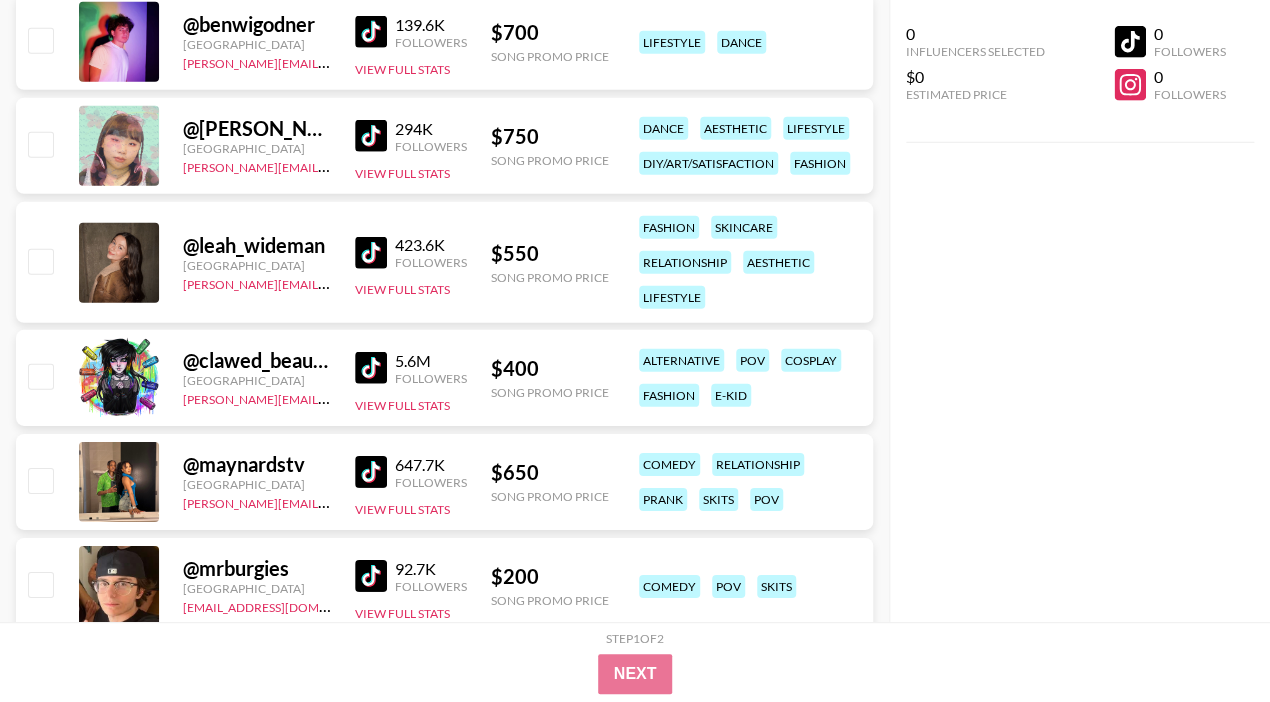 click at bounding box center (371, 253) 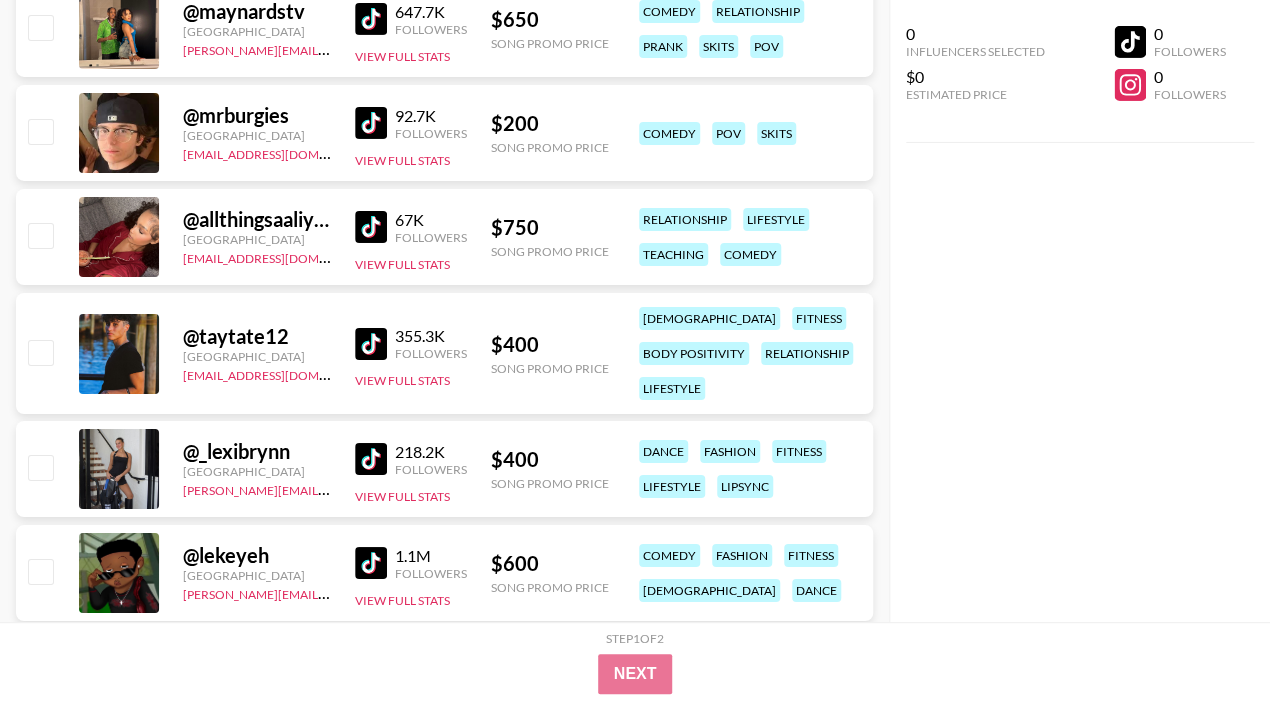 scroll, scrollTop: 8433, scrollLeft: 0, axis: vertical 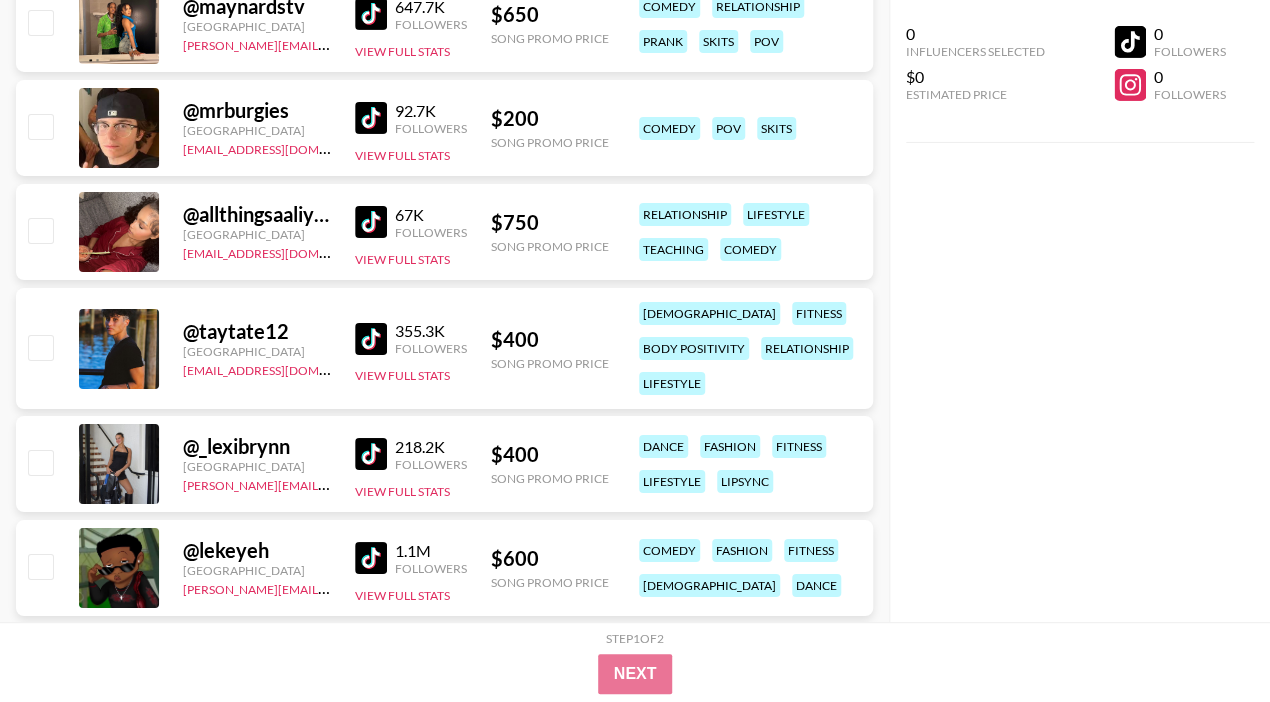 click at bounding box center [371, 339] 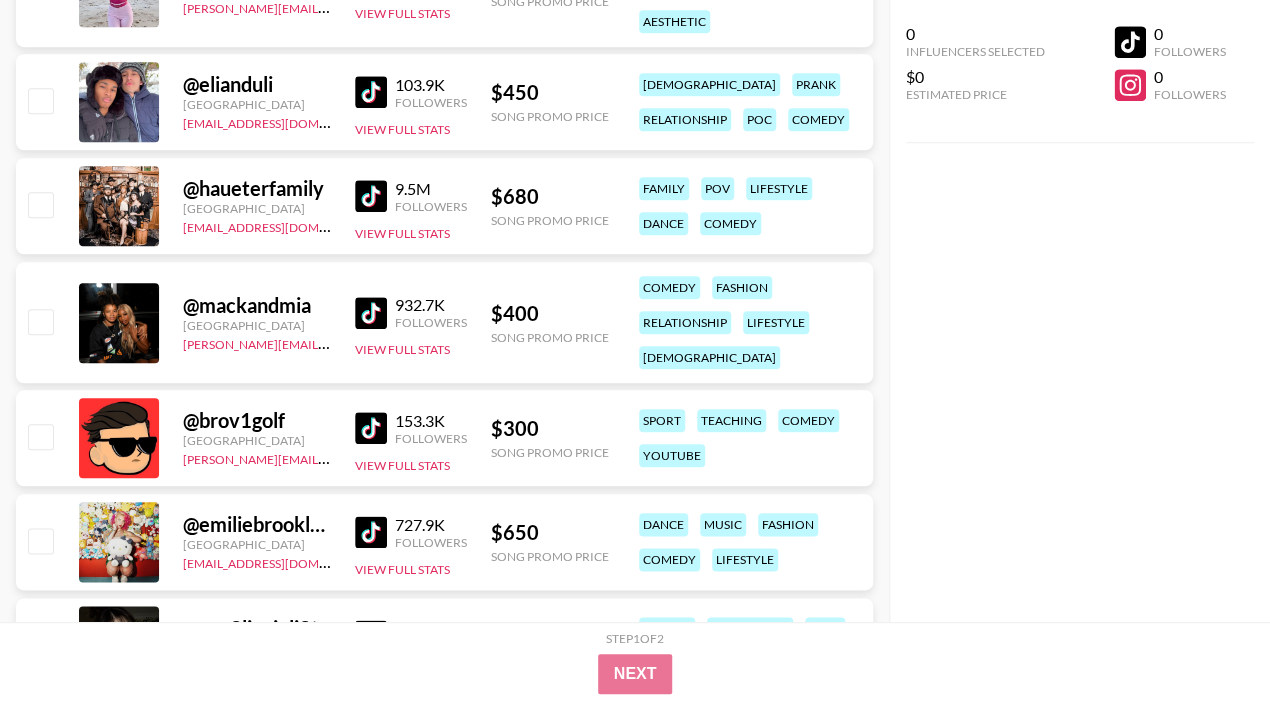 scroll, scrollTop: 9360, scrollLeft: 0, axis: vertical 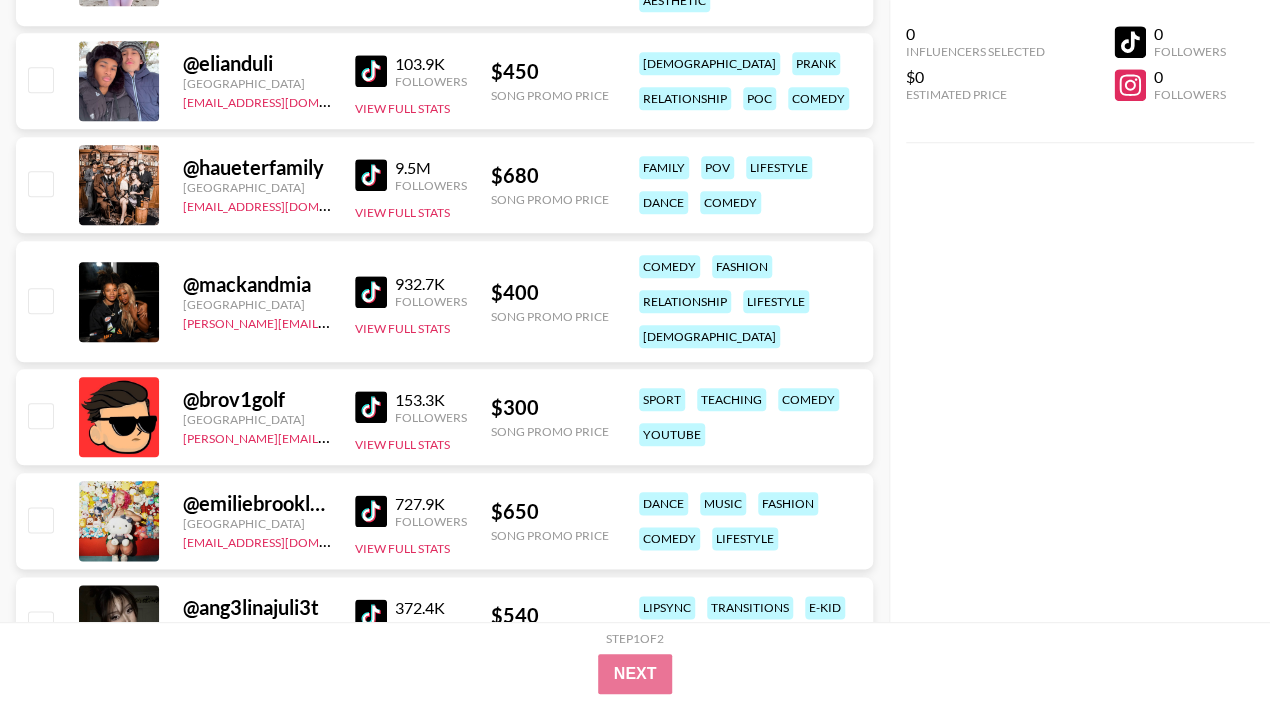 click at bounding box center [371, 407] 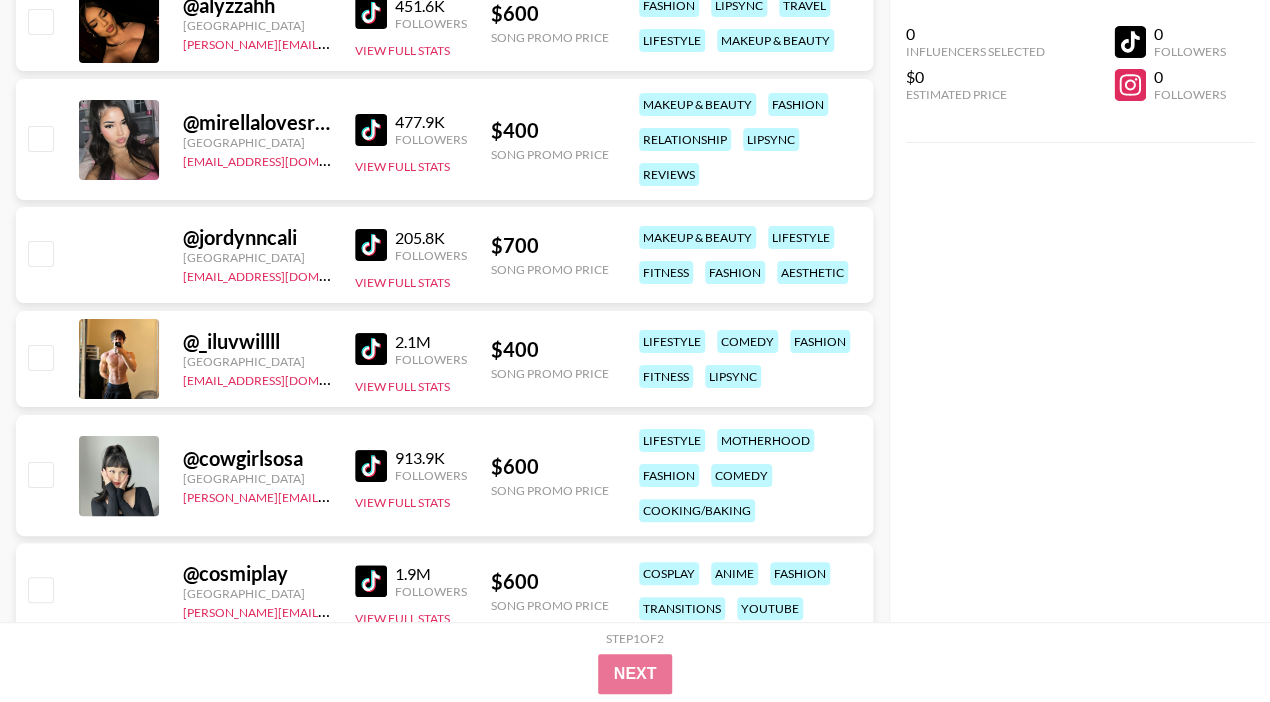 scroll, scrollTop: 11590, scrollLeft: 0, axis: vertical 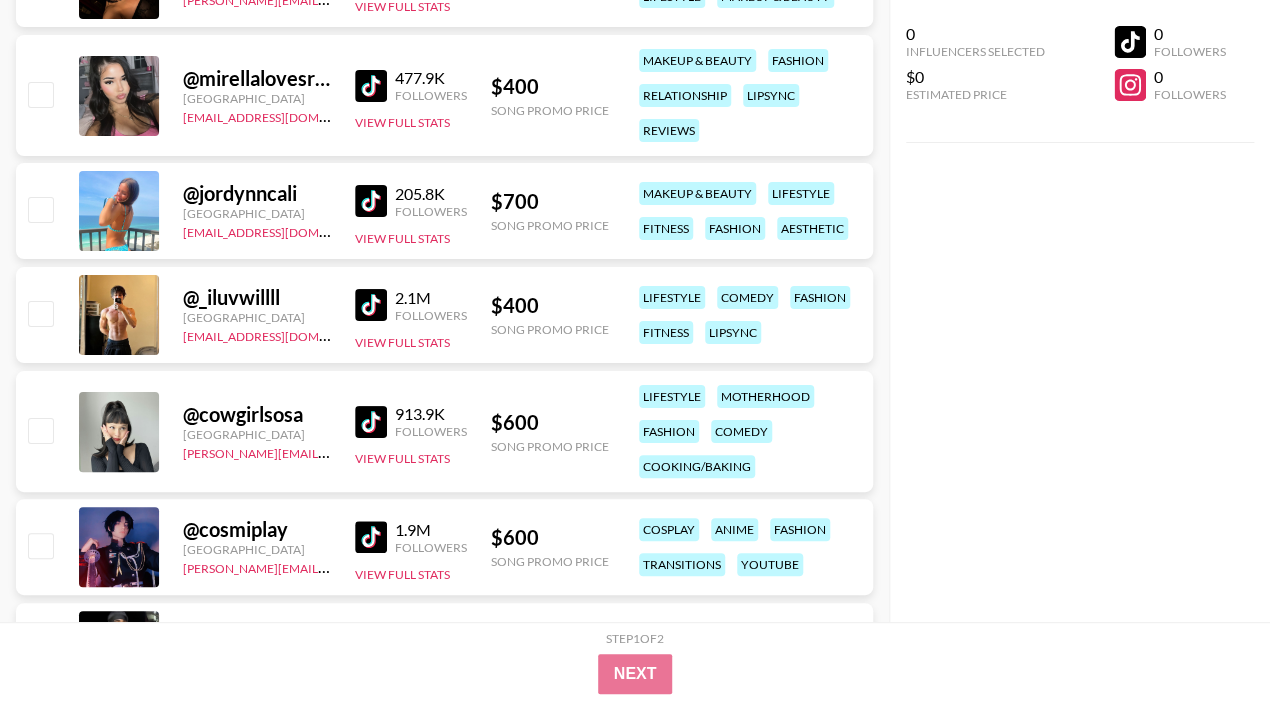 click at bounding box center (371, 422) 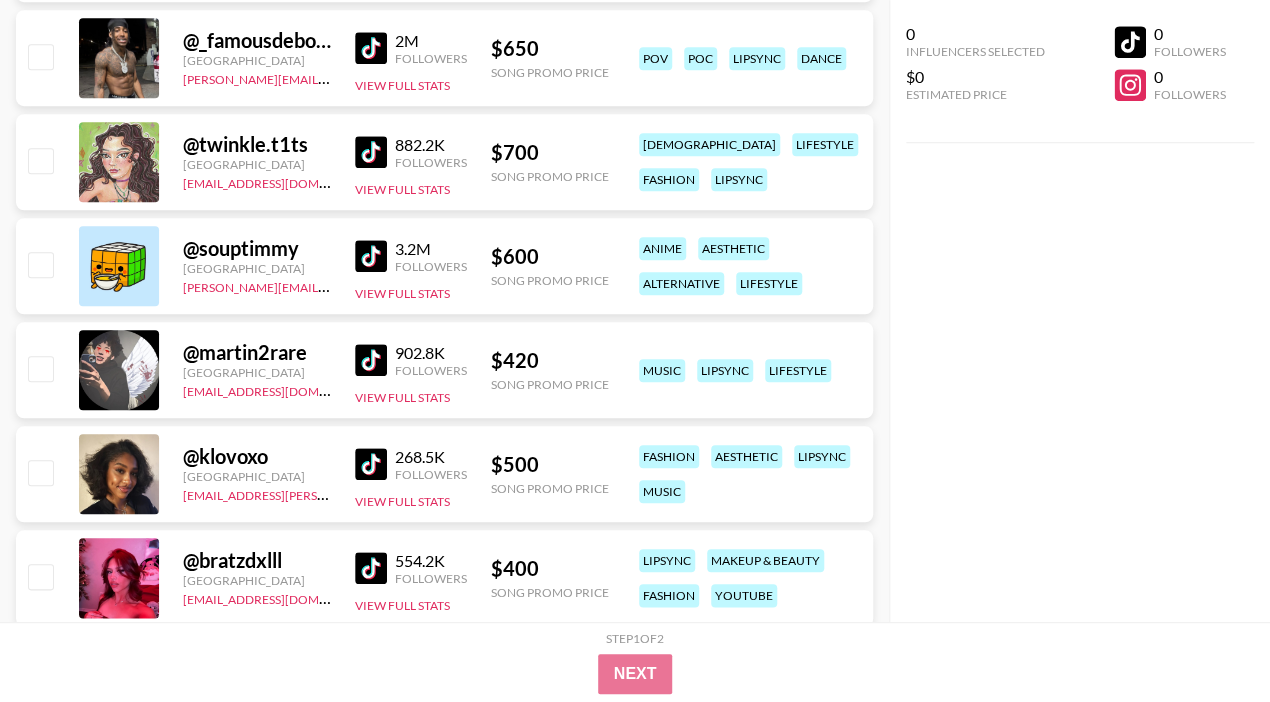 scroll, scrollTop: 12183, scrollLeft: 0, axis: vertical 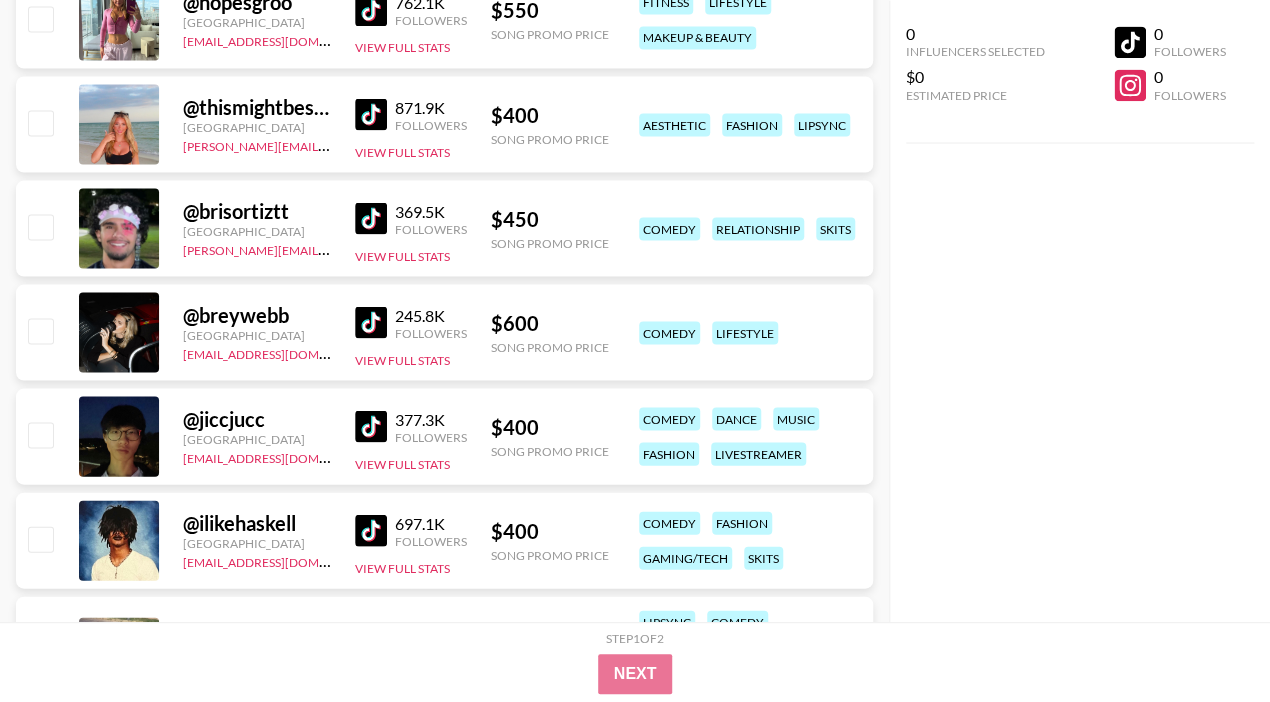click at bounding box center (371, 426) 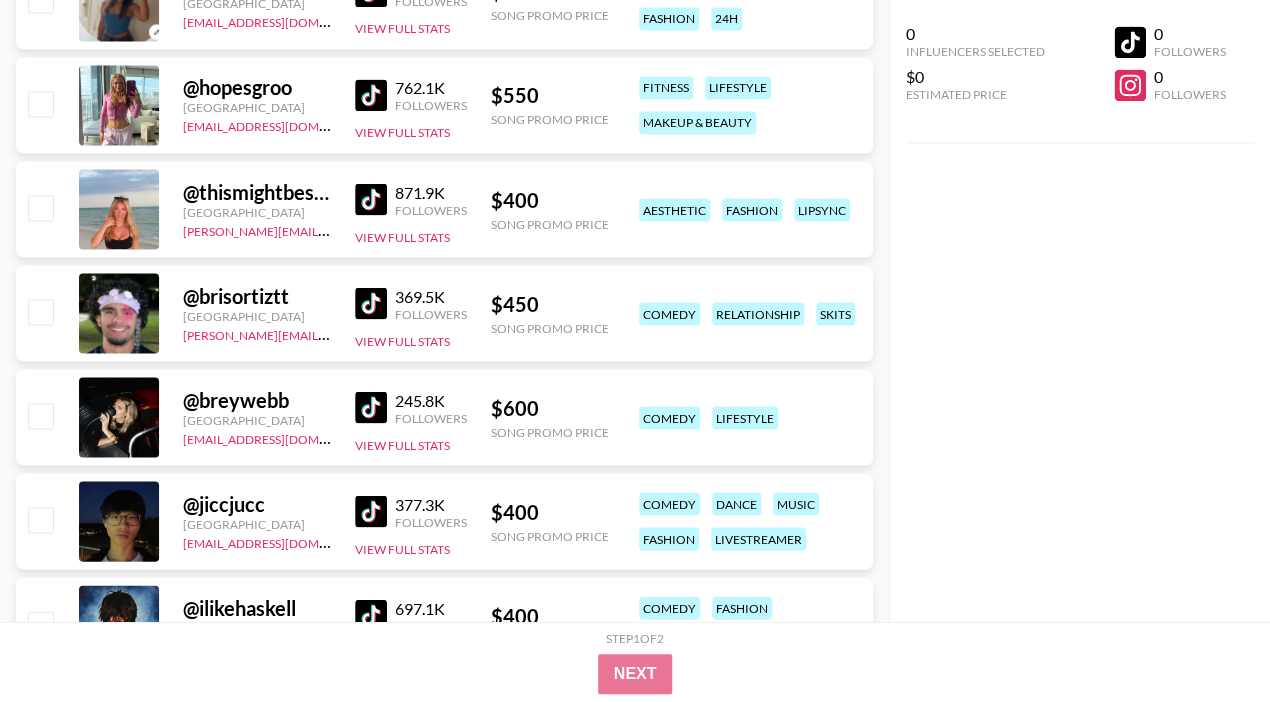 scroll, scrollTop: 12966, scrollLeft: 0, axis: vertical 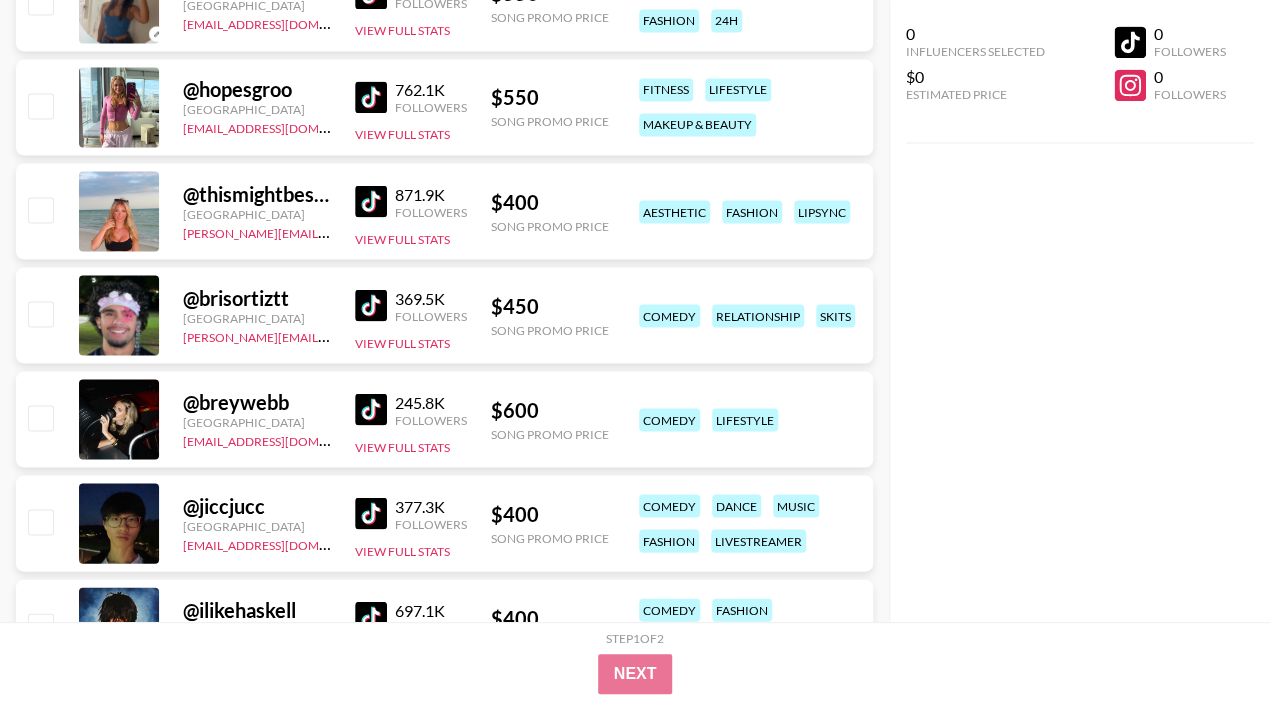 click at bounding box center (371, 513) 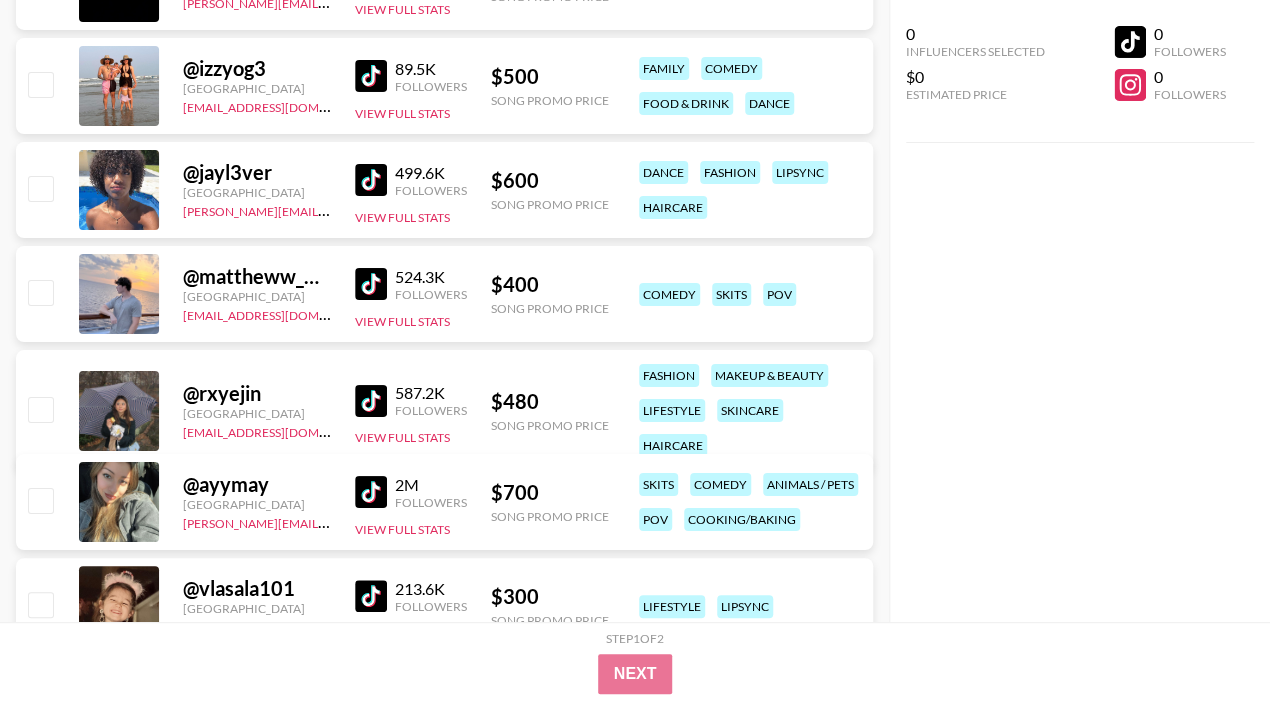 scroll, scrollTop: 14415, scrollLeft: 0, axis: vertical 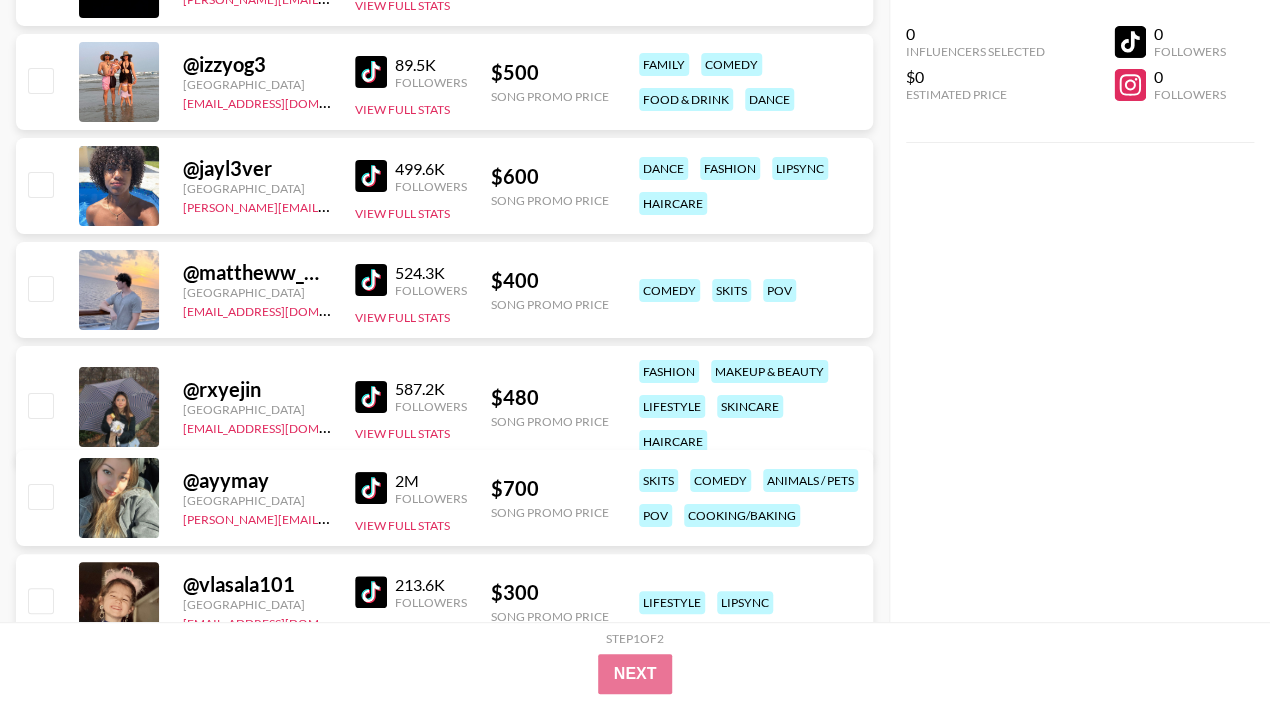 click at bounding box center (371, 397) 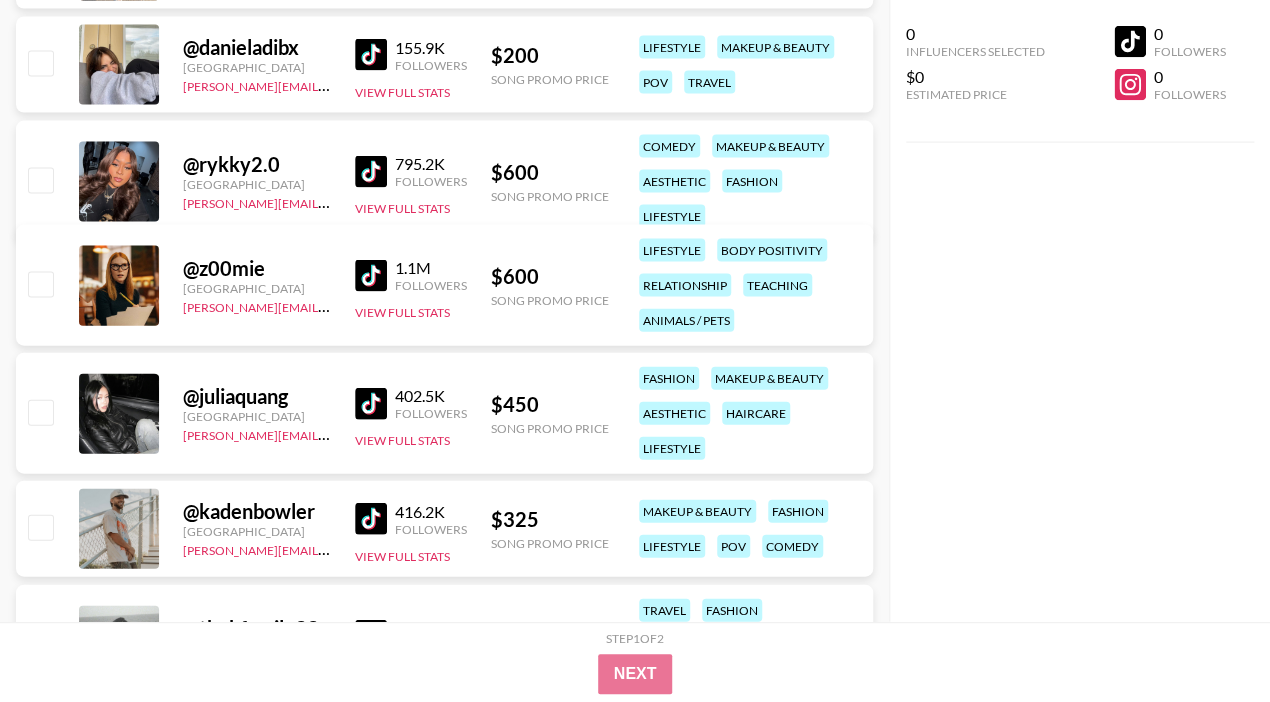 scroll, scrollTop: 16120, scrollLeft: 0, axis: vertical 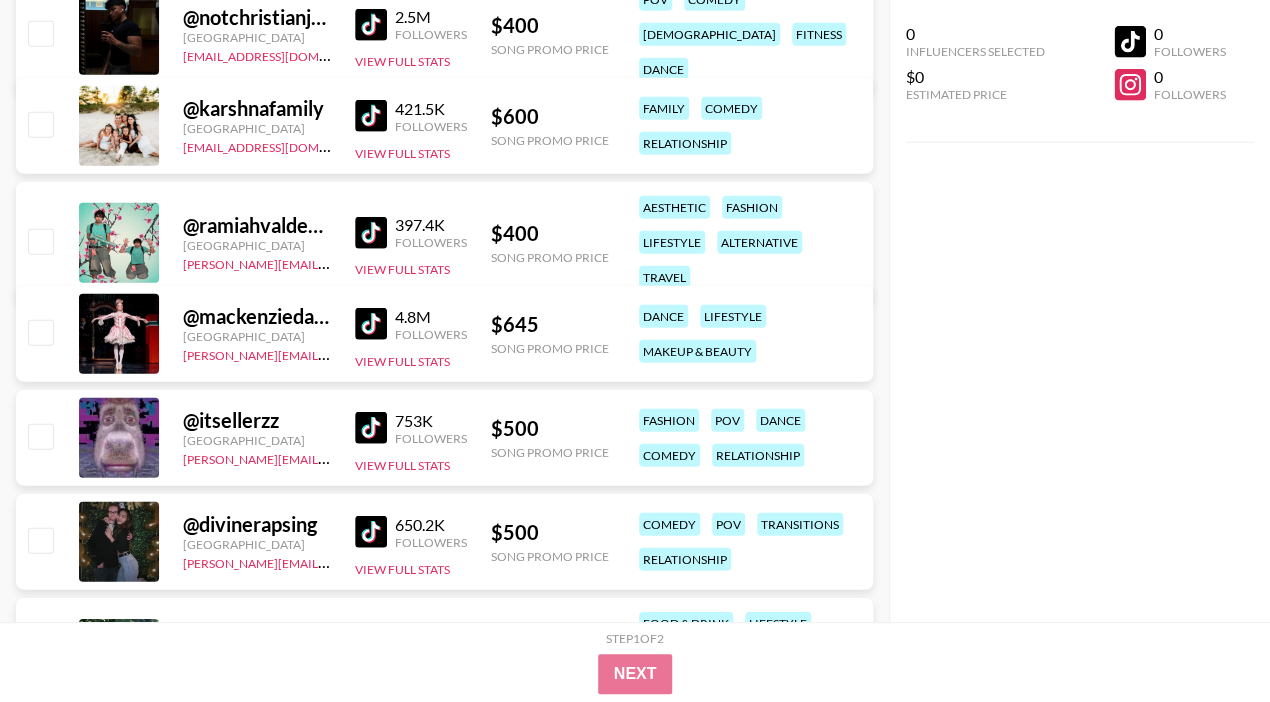 click at bounding box center (371, 233) 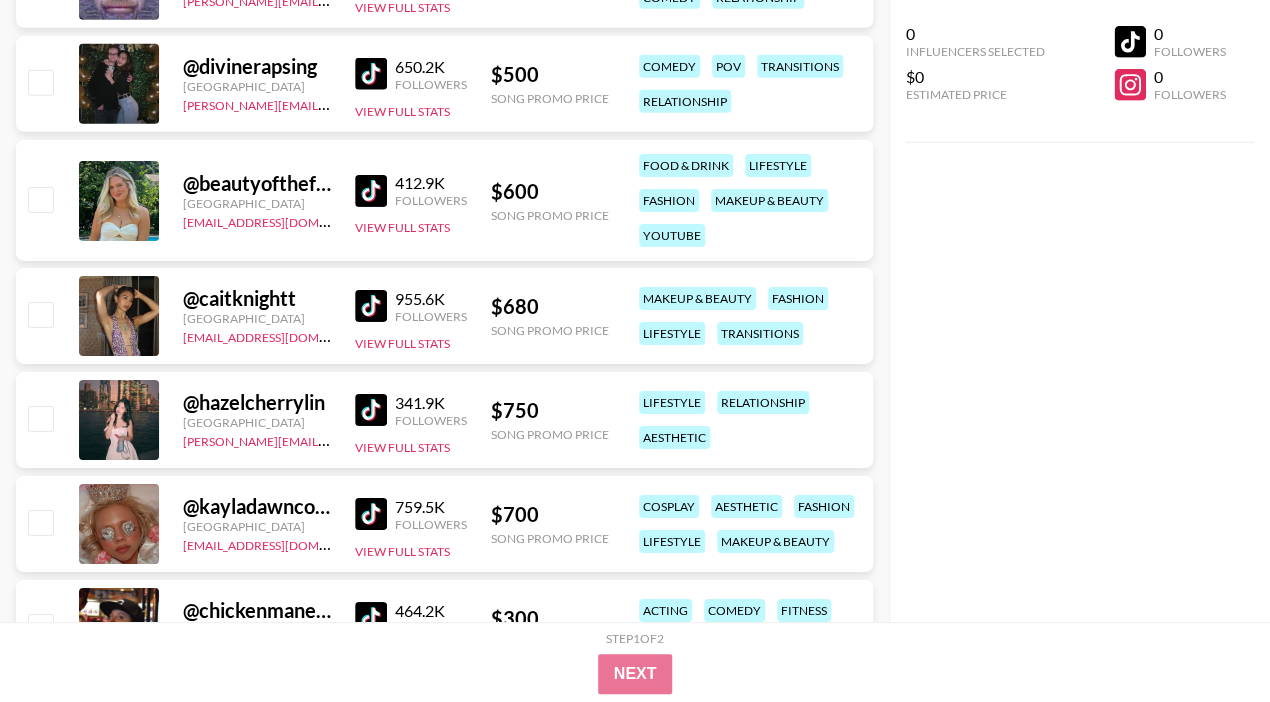 scroll, scrollTop: 19933, scrollLeft: 0, axis: vertical 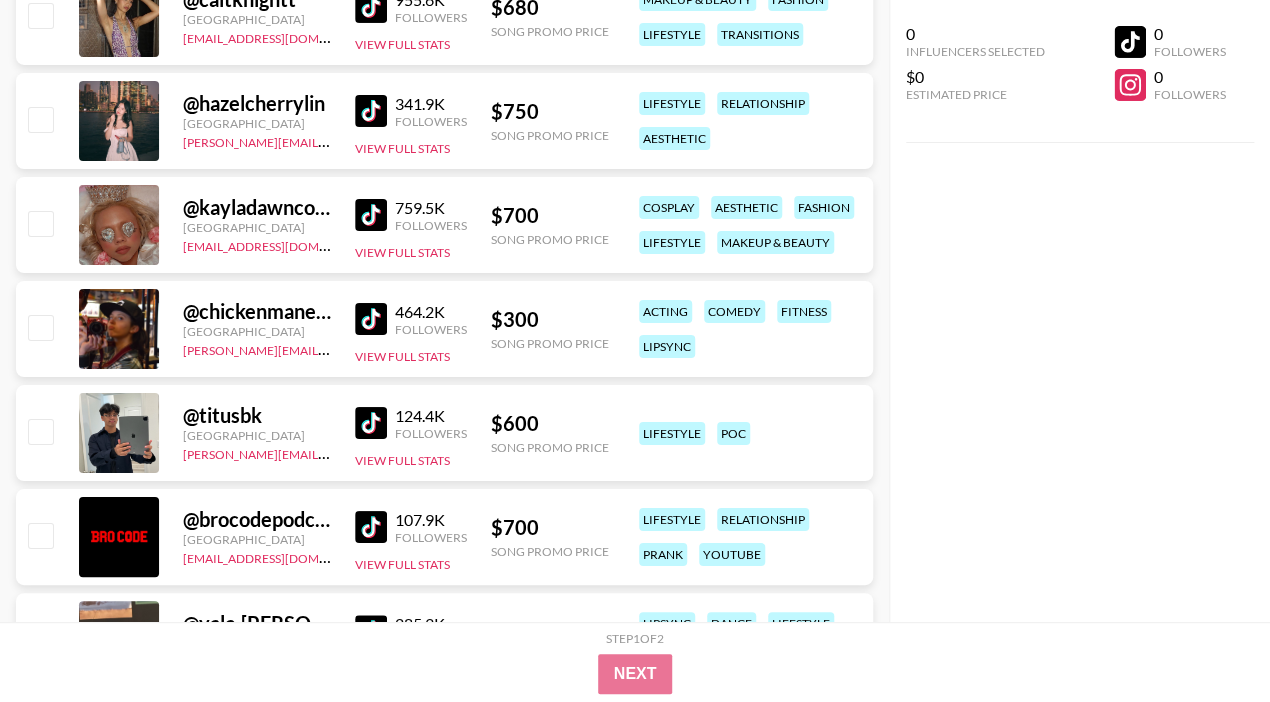 click at bounding box center (371, 423) 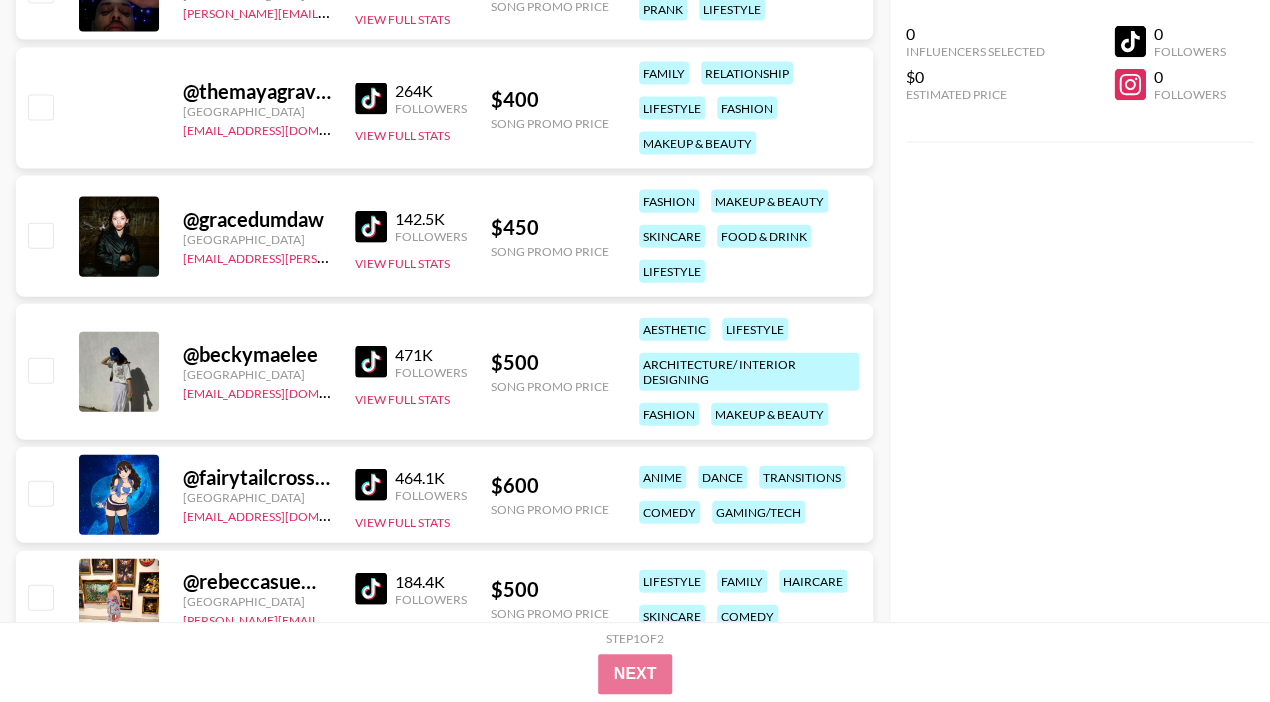 scroll, scrollTop: 24978, scrollLeft: 0, axis: vertical 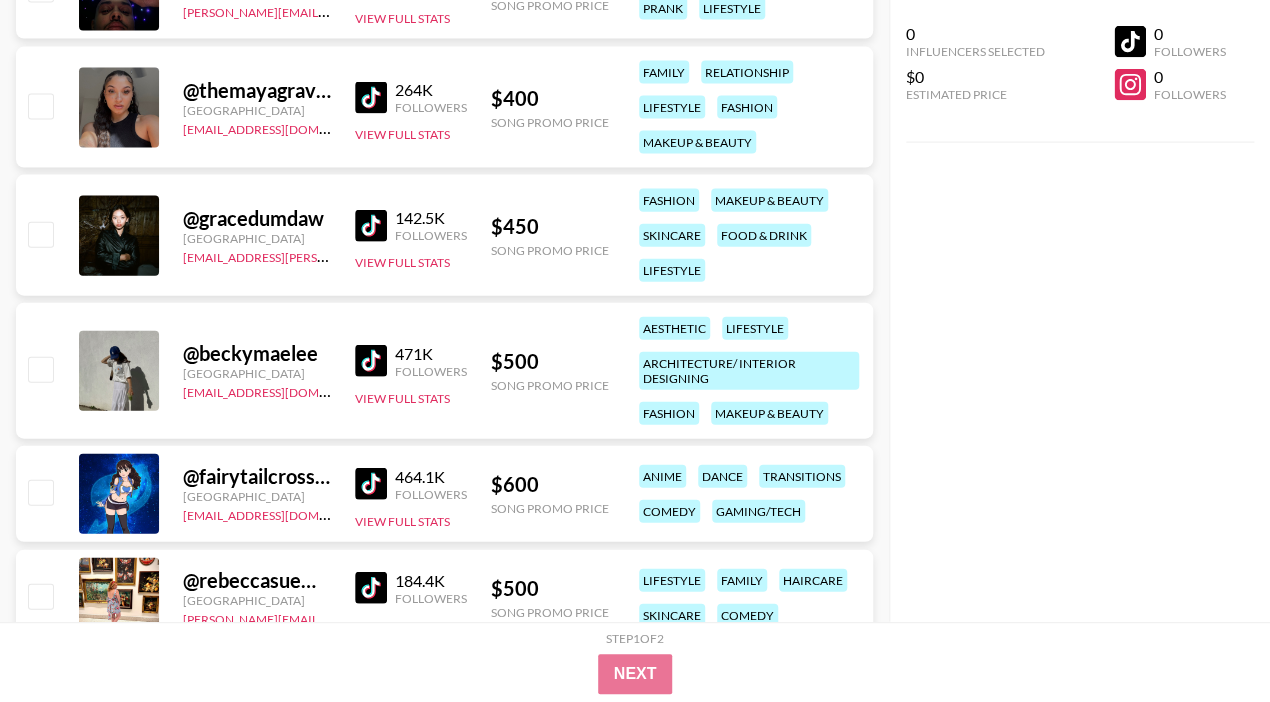 click at bounding box center [371, 226] 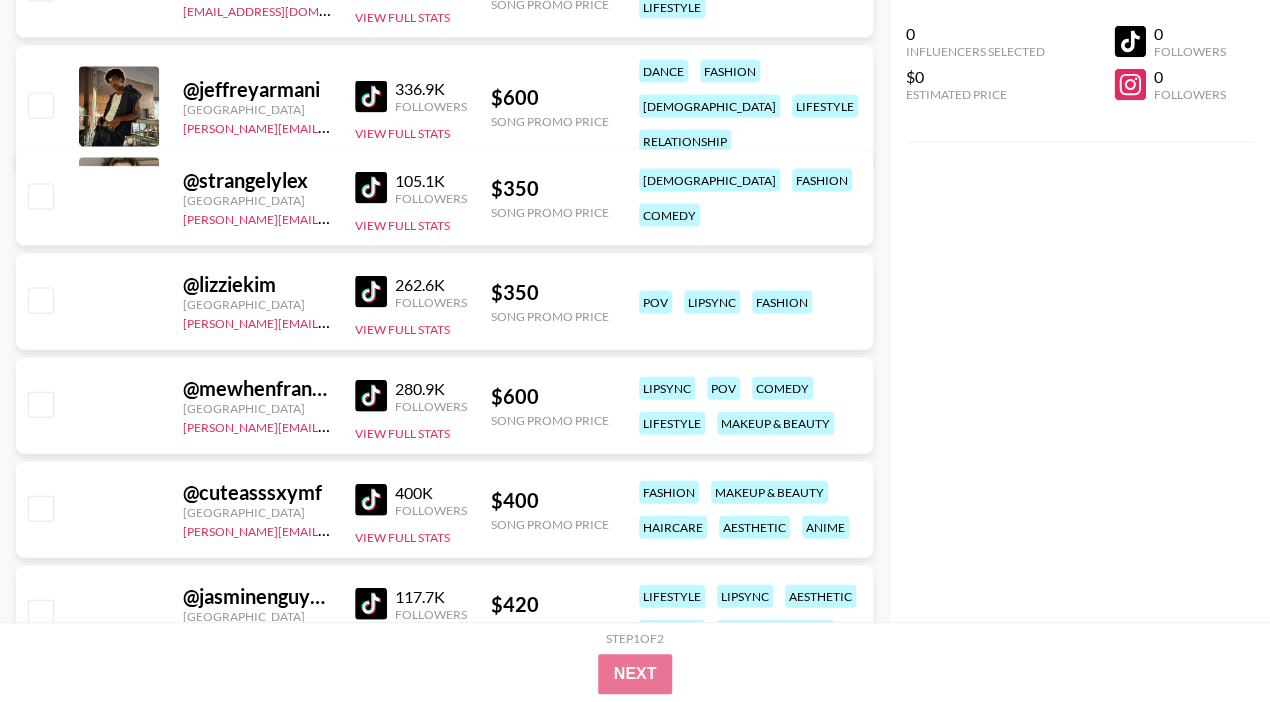 scroll, scrollTop: 27799, scrollLeft: 0, axis: vertical 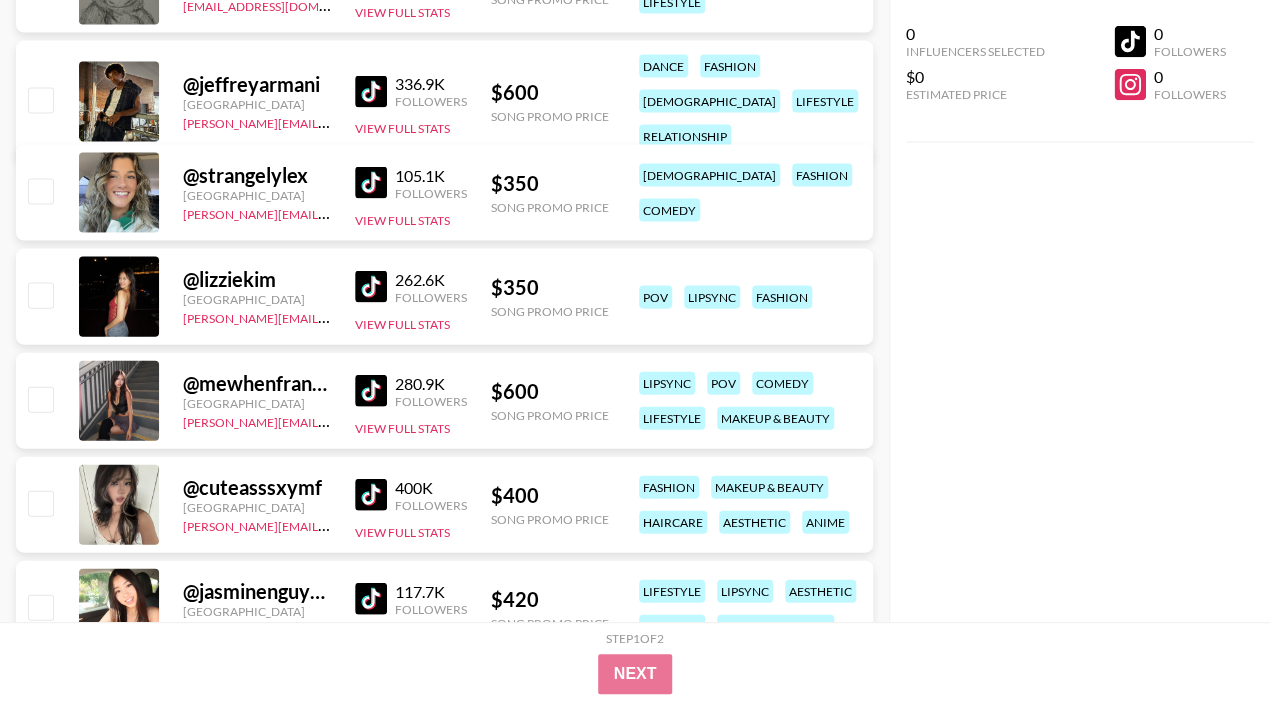 click at bounding box center [371, 391] 